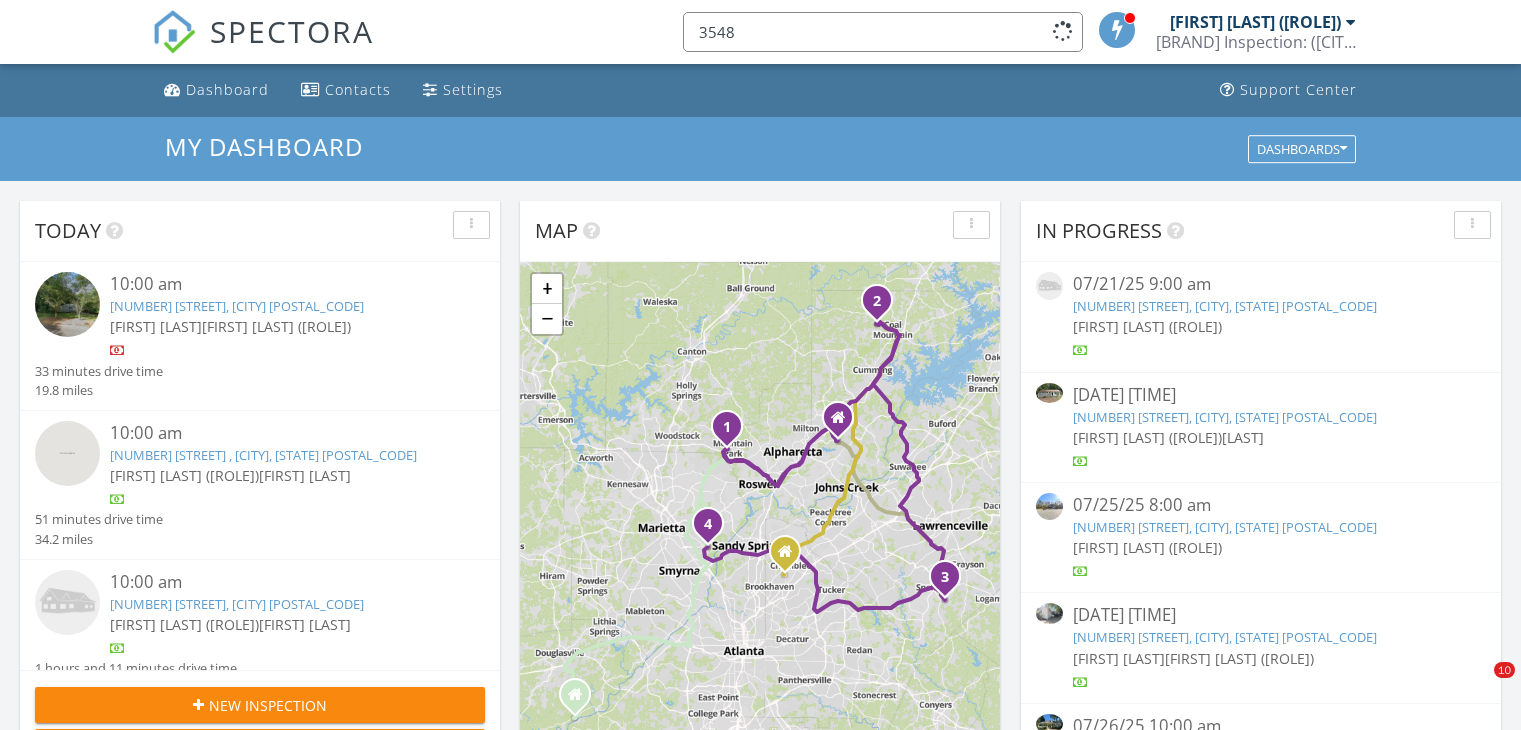 scroll, scrollTop: 0, scrollLeft: 0, axis: both 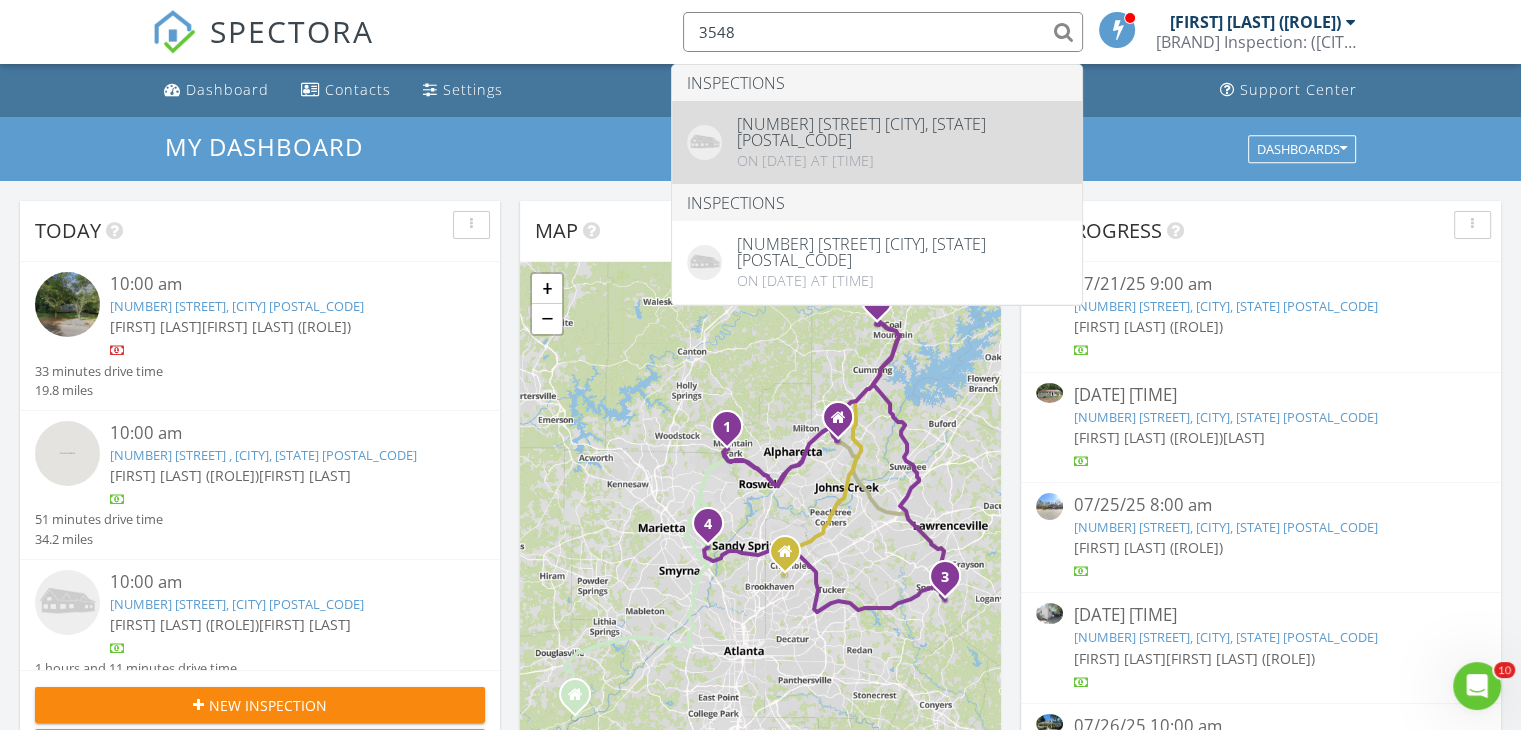 type on "3548" 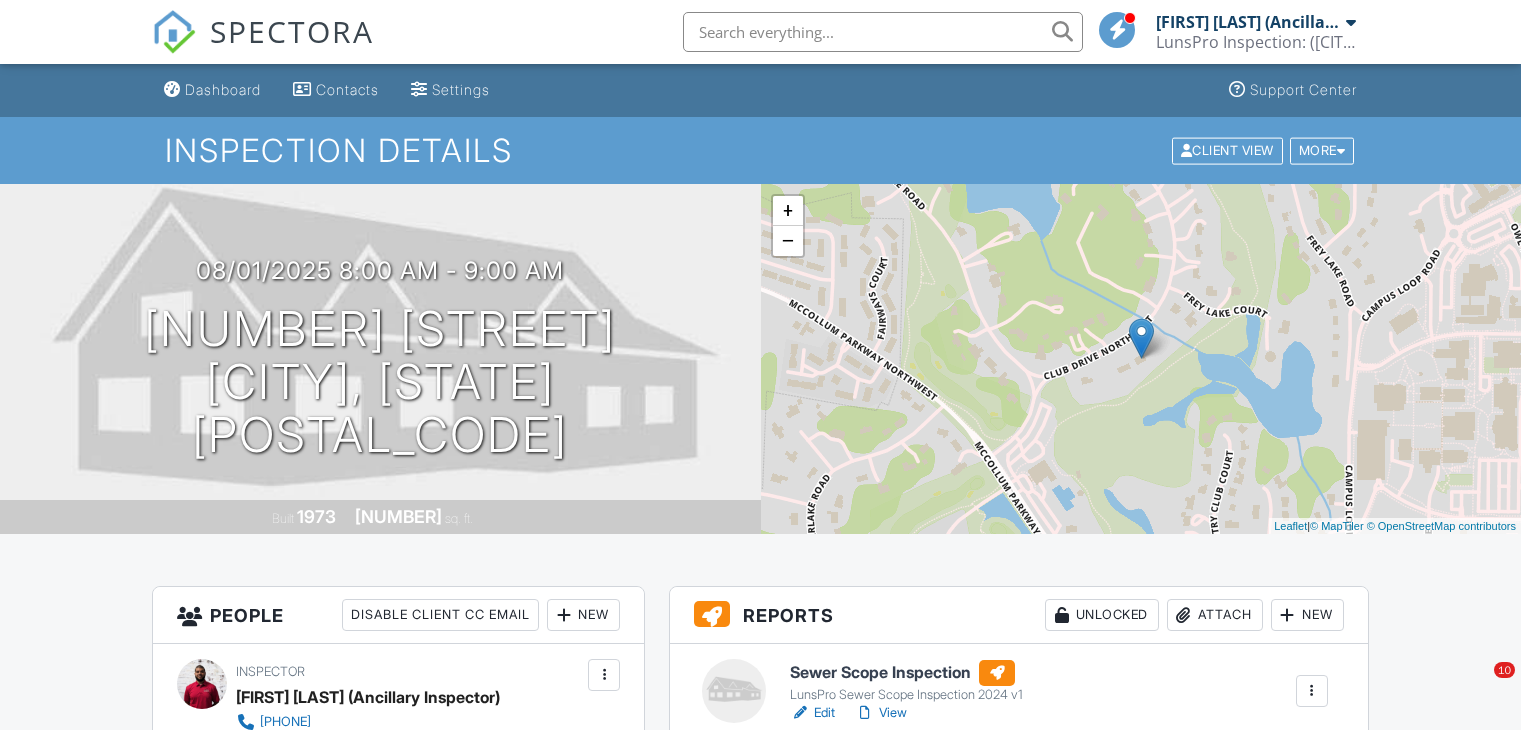 scroll, scrollTop: 0, scrollLeft: 0, axis: both 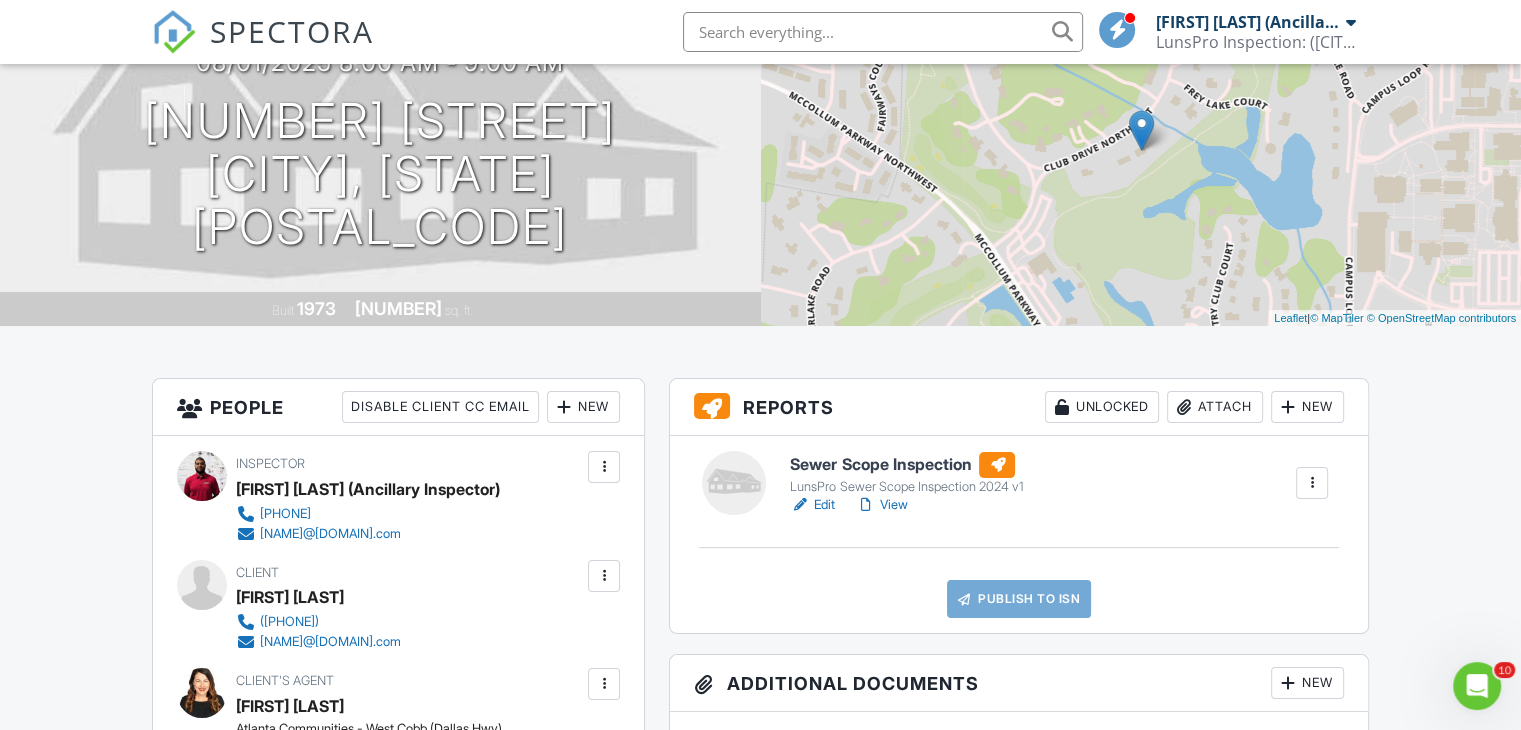 click on "Sewer Scope Inspection" at bounding box center [906, 465] 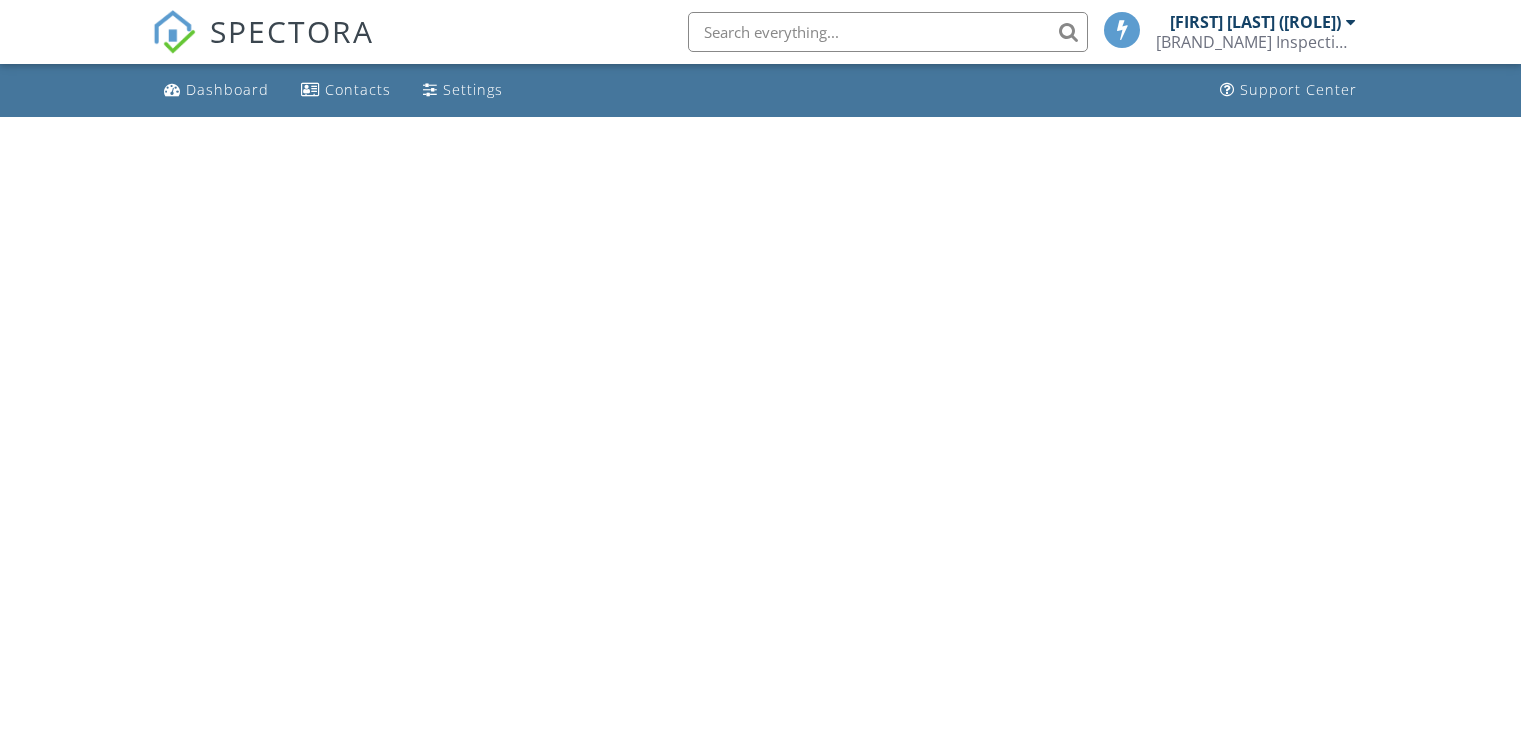 scroll, scrollTop: 0, scrollLeft: 0, axis: both 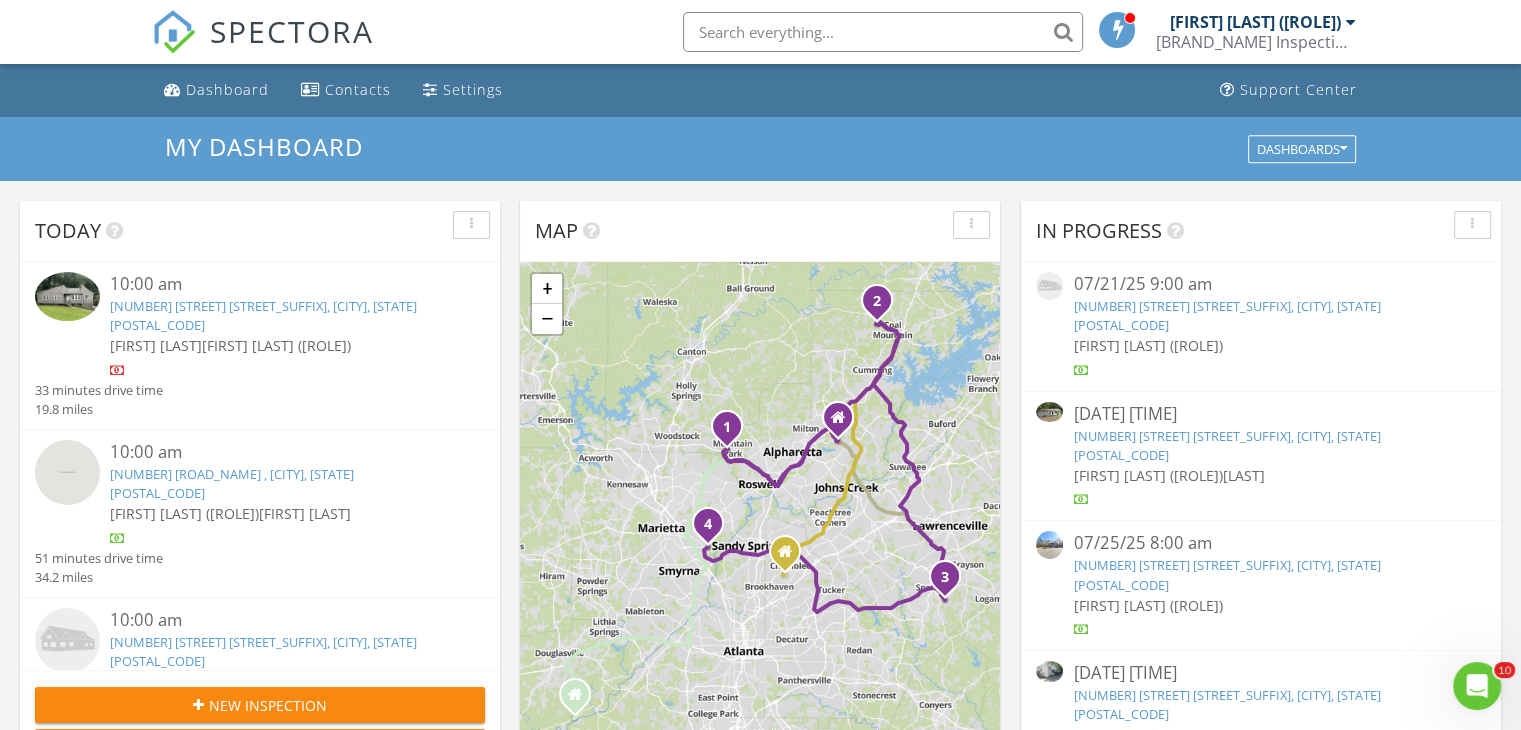 click on "10:00 am" at bounding box center (279, 284) 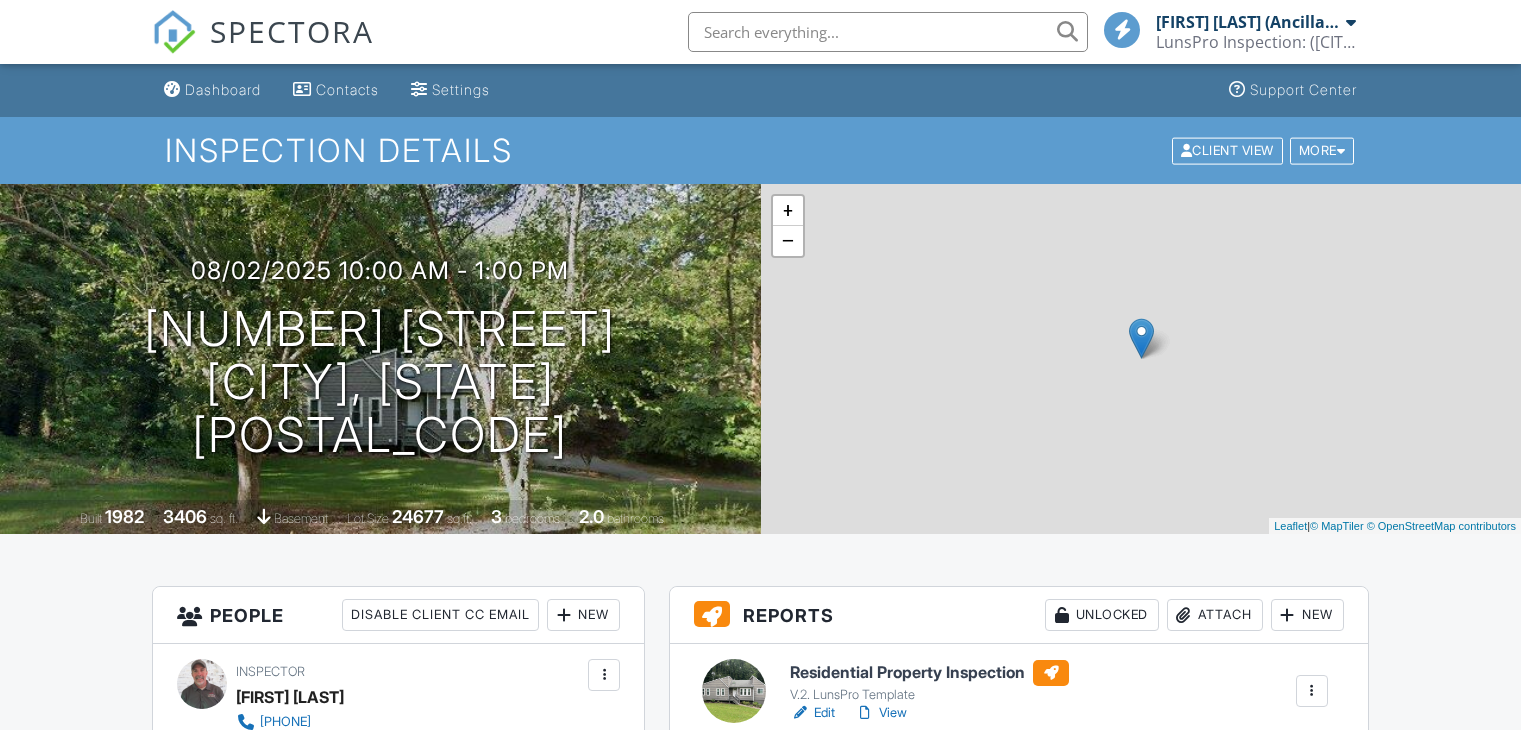 scroll, scrollTop: 403, scrollLeft: 0, axis: vertical 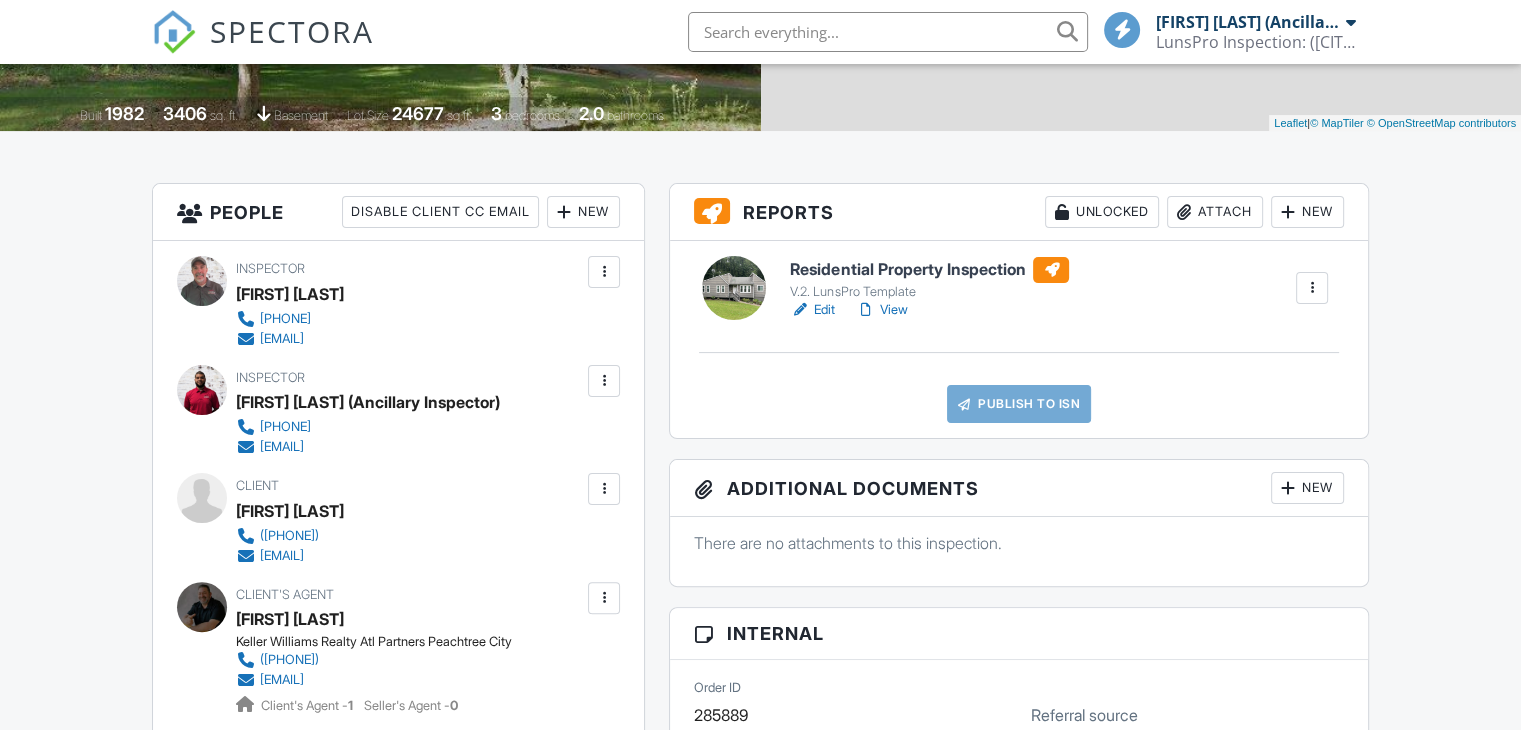 click at bounding box center [1288, 212] 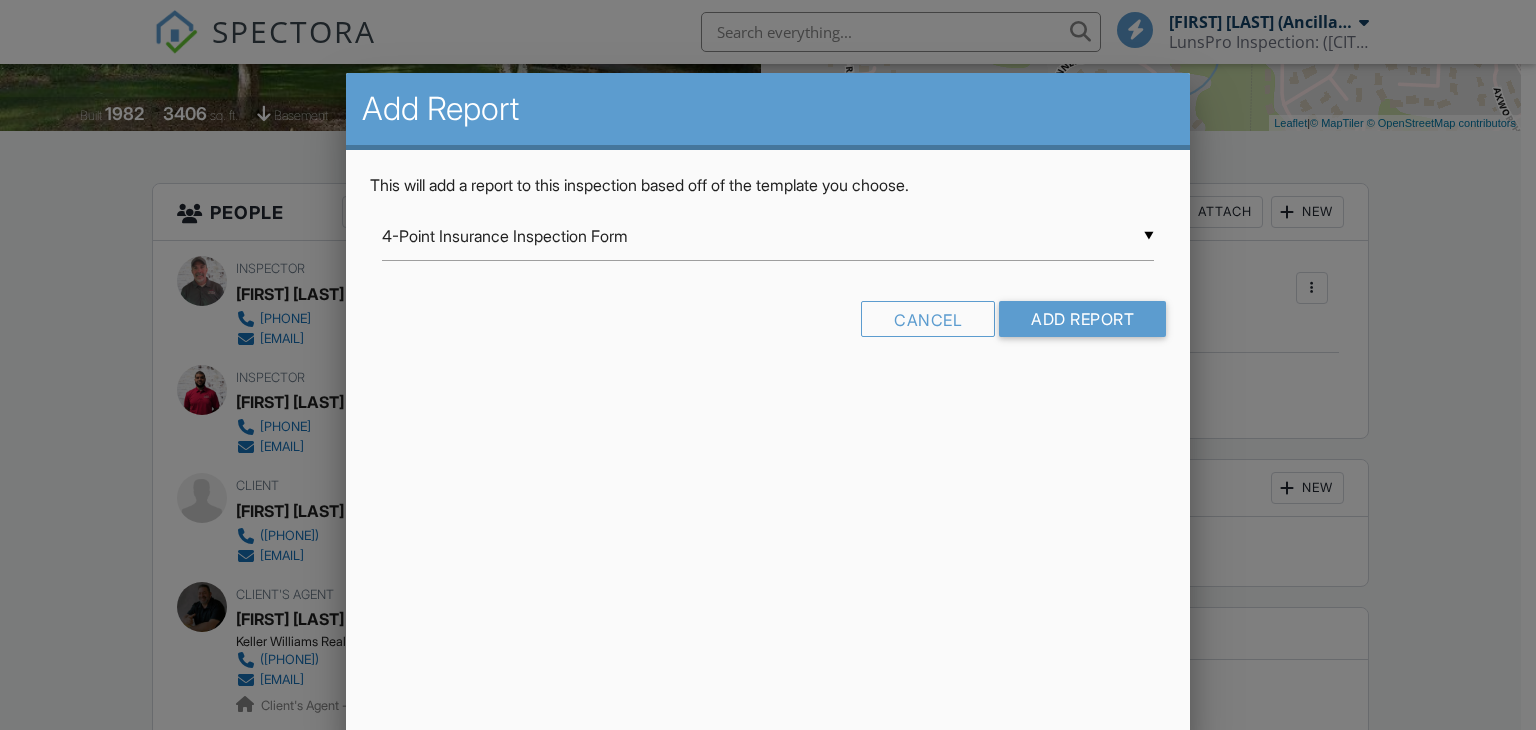 click on "4-Point Insurance Inspection Form" at bounding box center [768, 236] 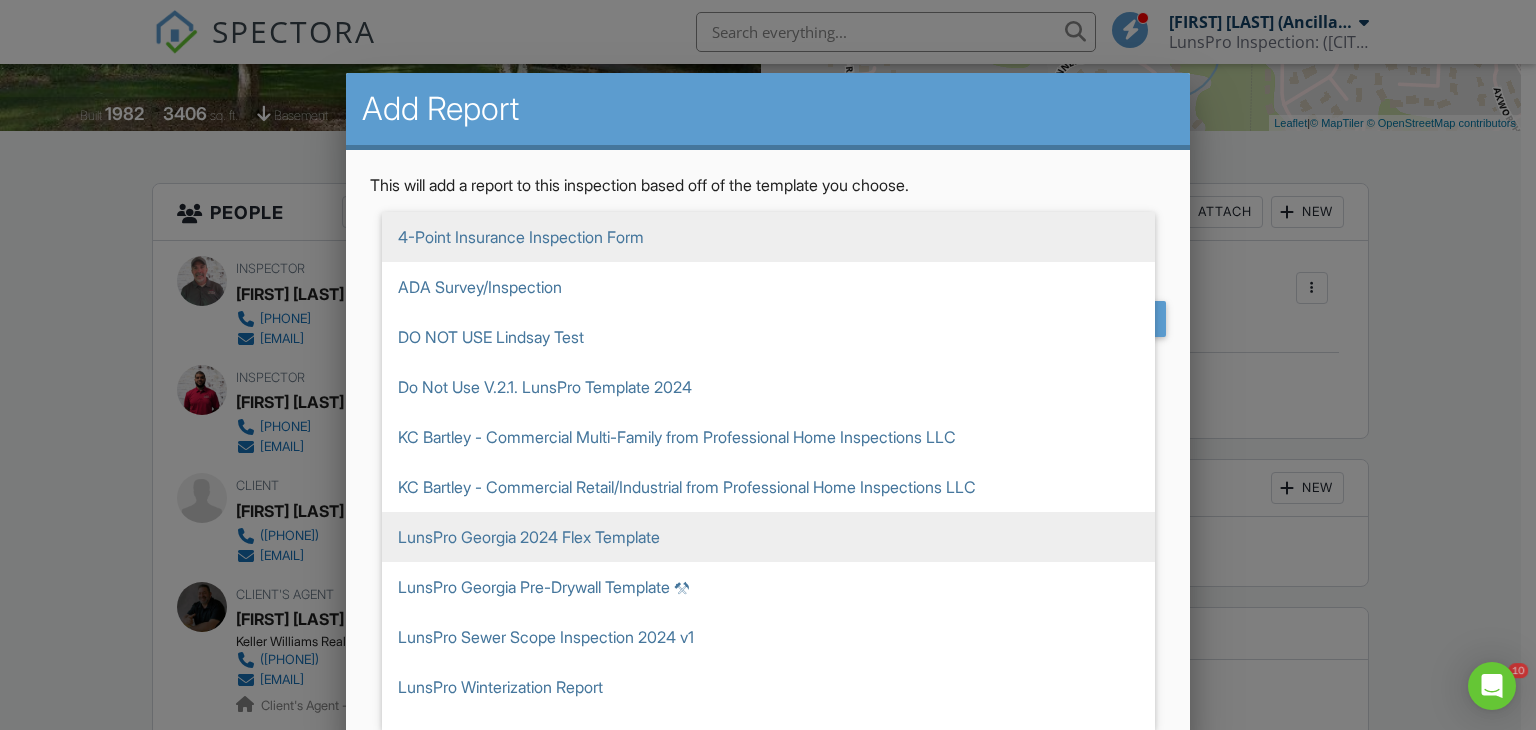 scroll, scrollTop: 0, scrollLeft: 0, axis: both 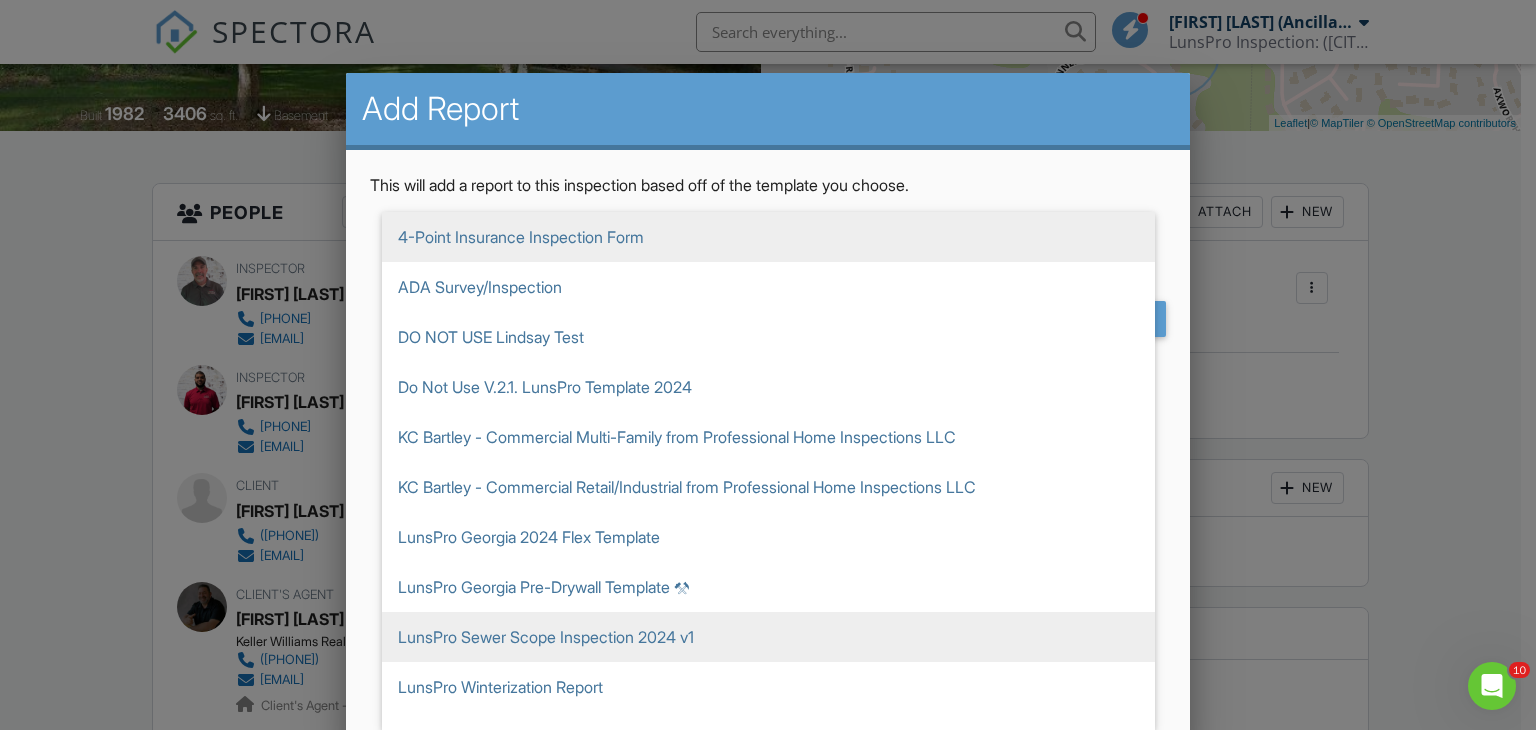 click on "LunsPro Sewer Scope Inspection 2024 v1" at bounding box center (768, 637) 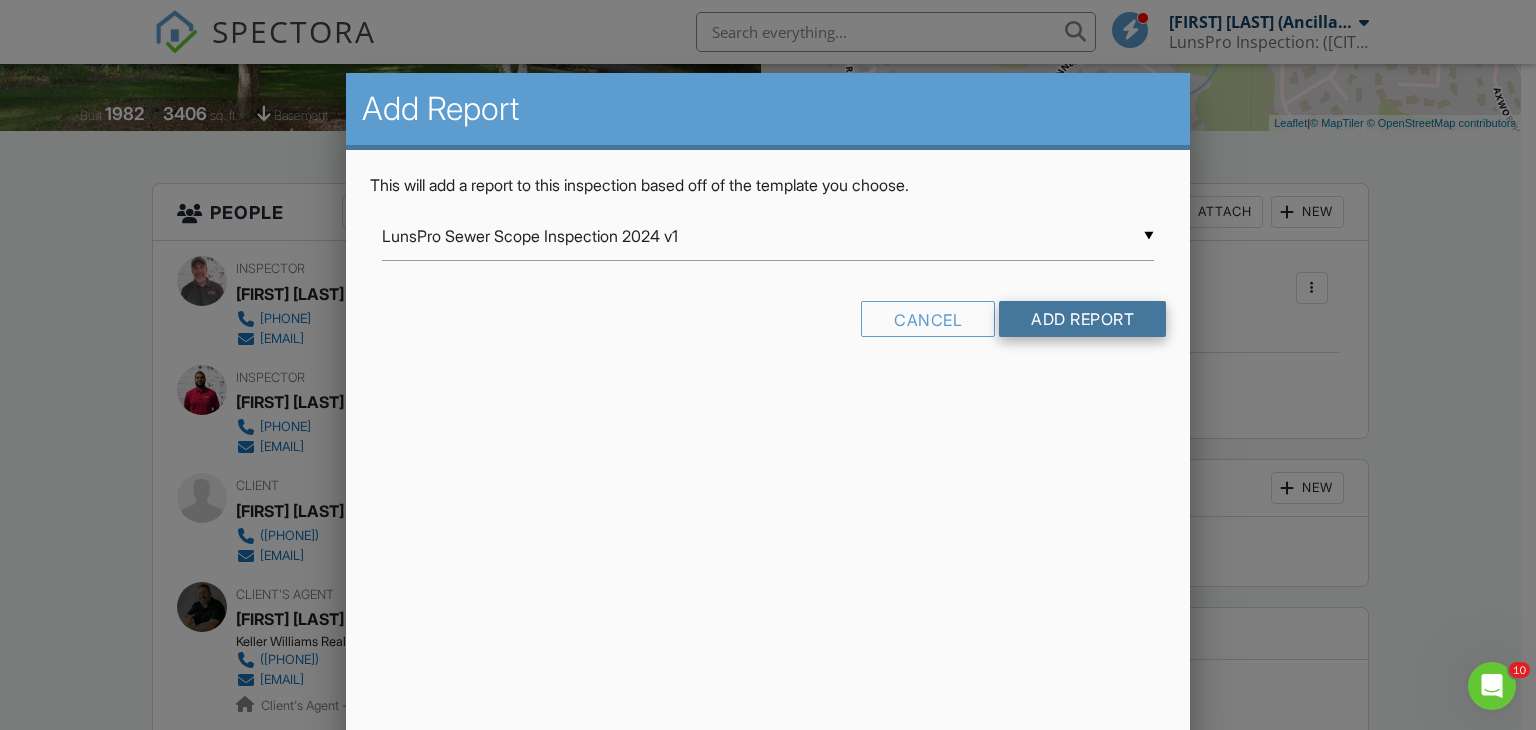 click on "Add Report" at bounding box center [1082, 319] 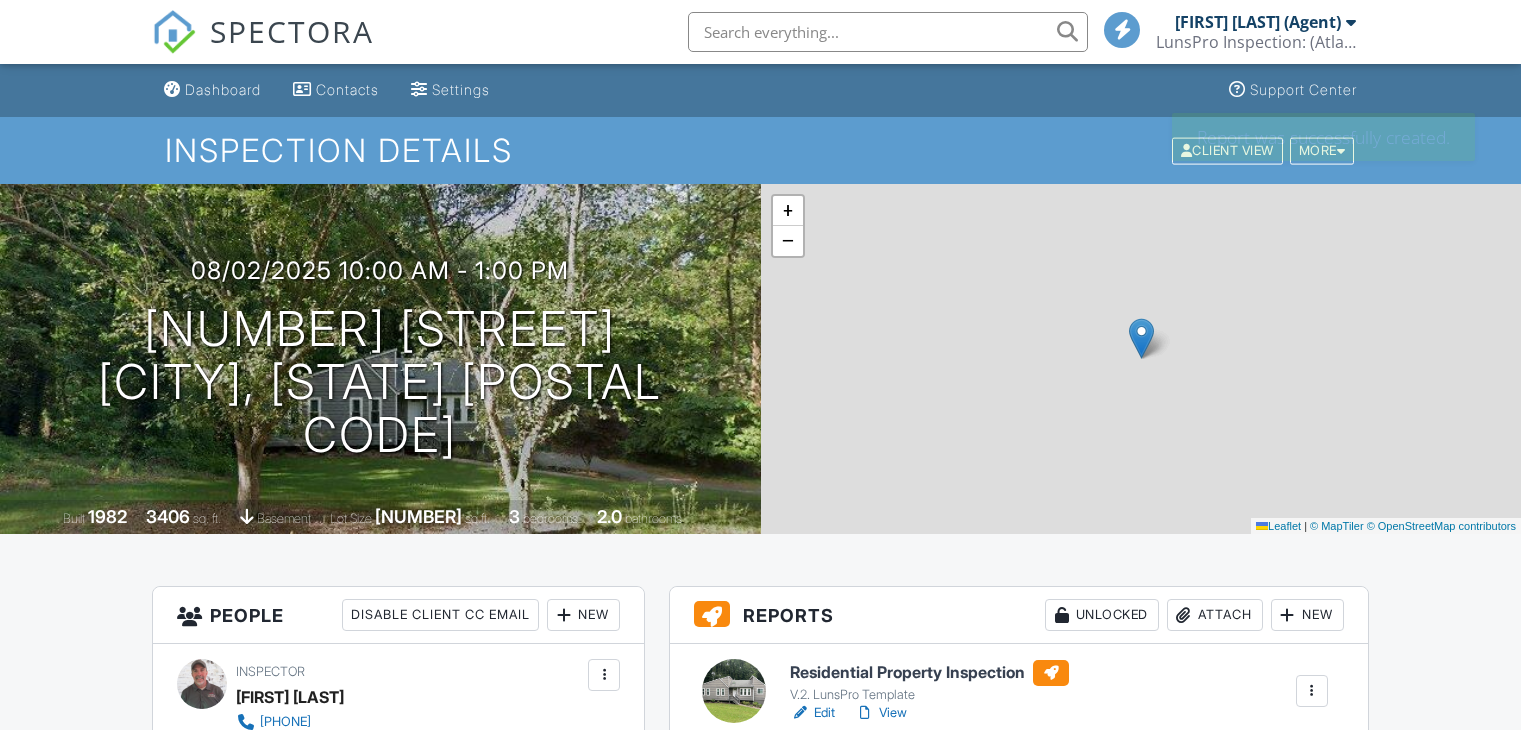 scroll, scrollTop: 0, scrollLeft: 0, axis: both 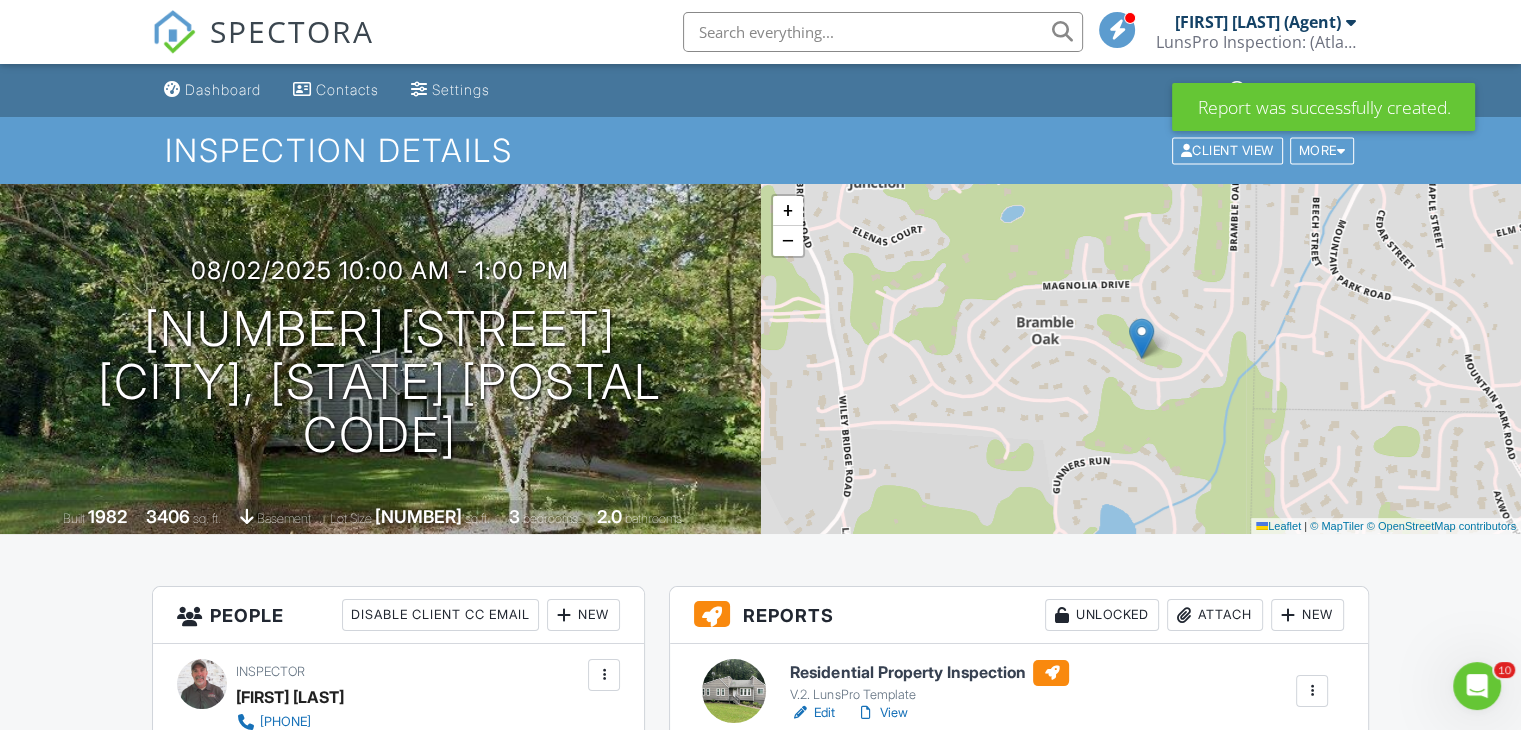 click at bounding box center (883, 32) 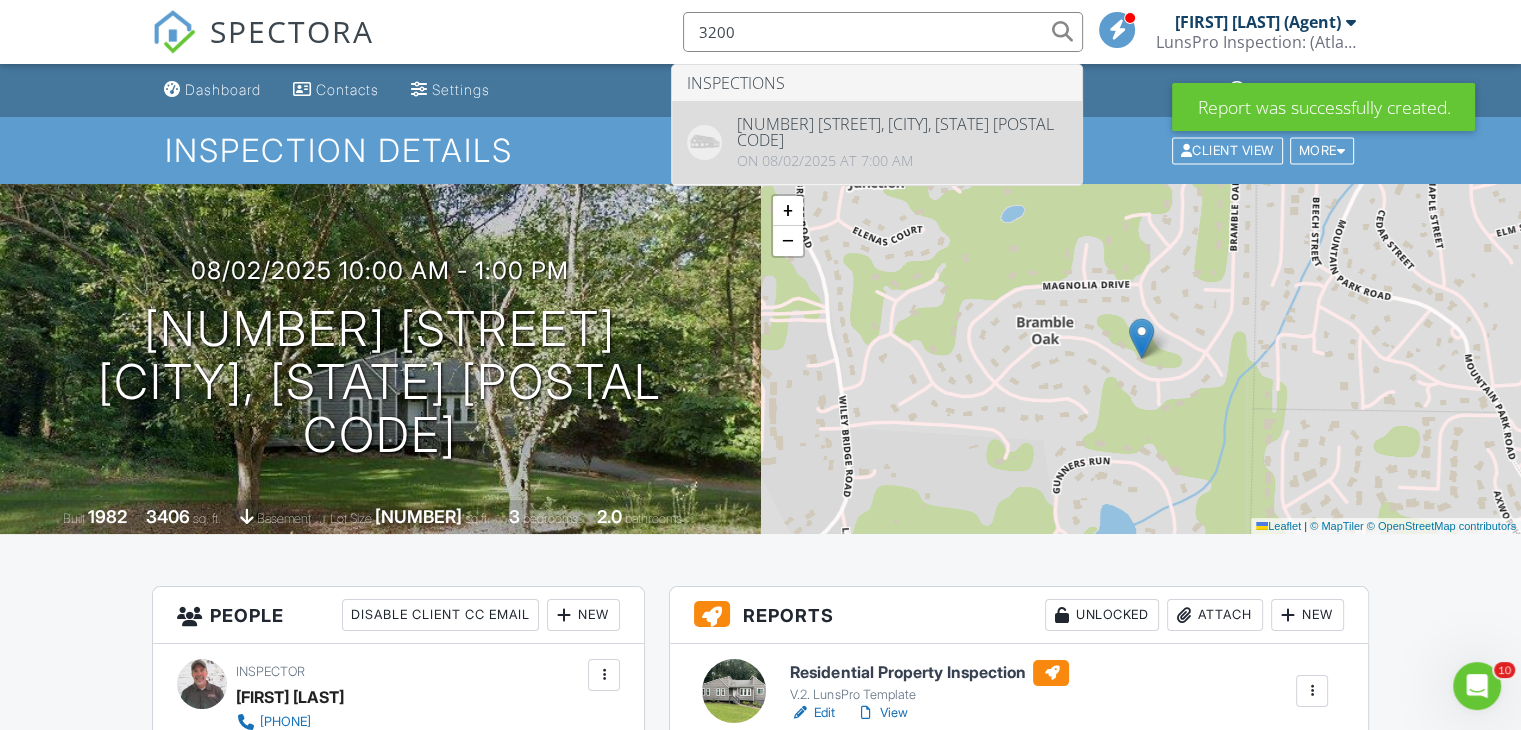 type on "3200" 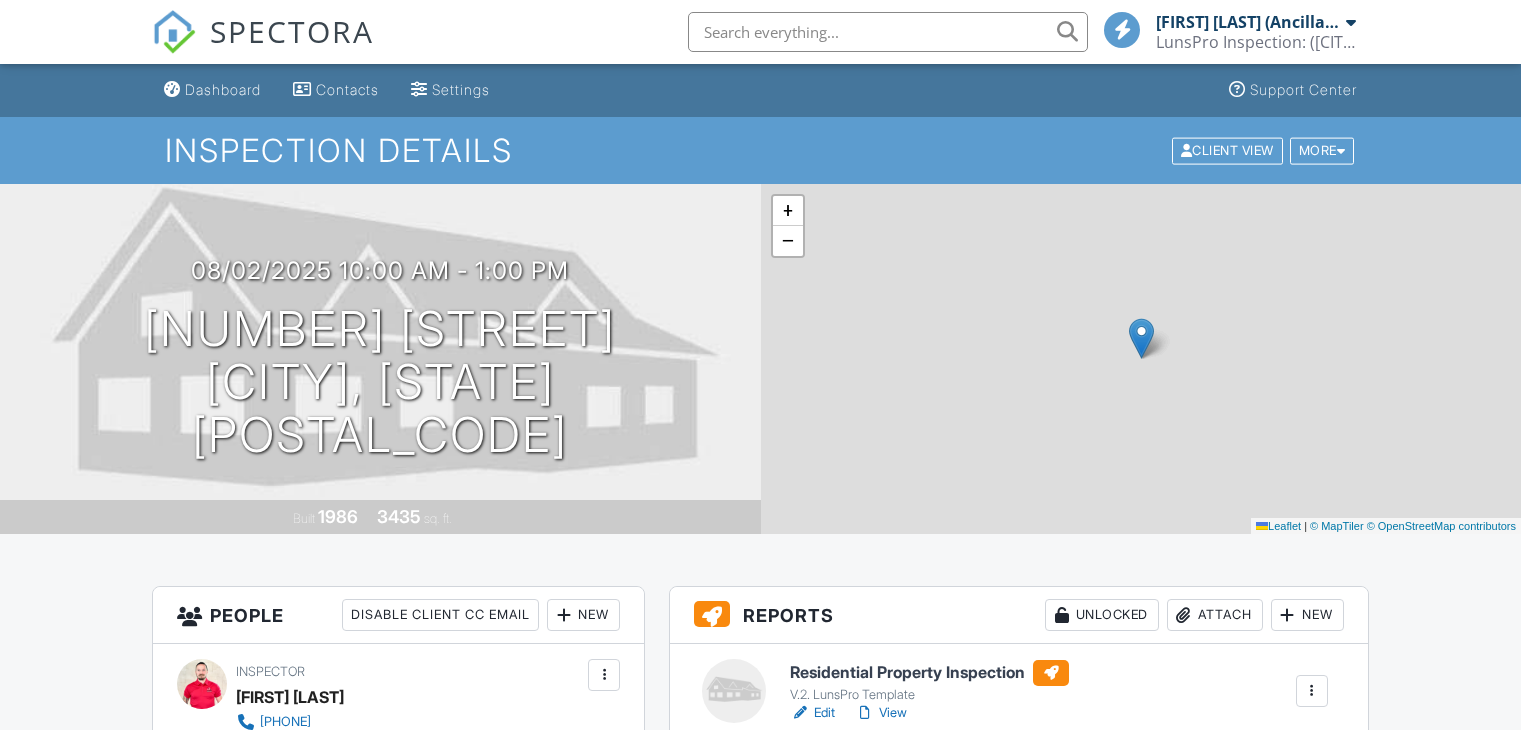 scroll, scrollTop: 0, scrollLeft: 0, axis: both 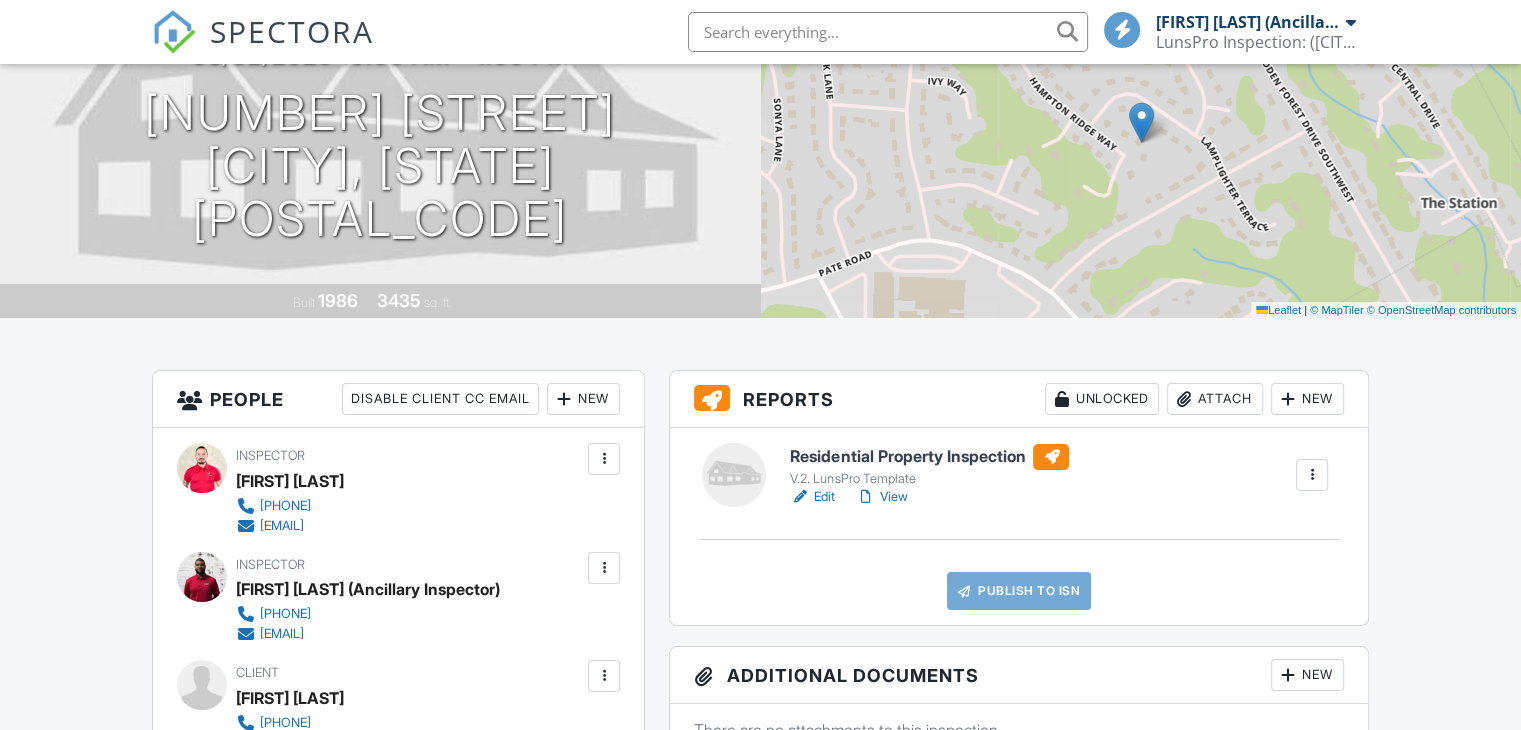 click at bounding box center (1288, 399) 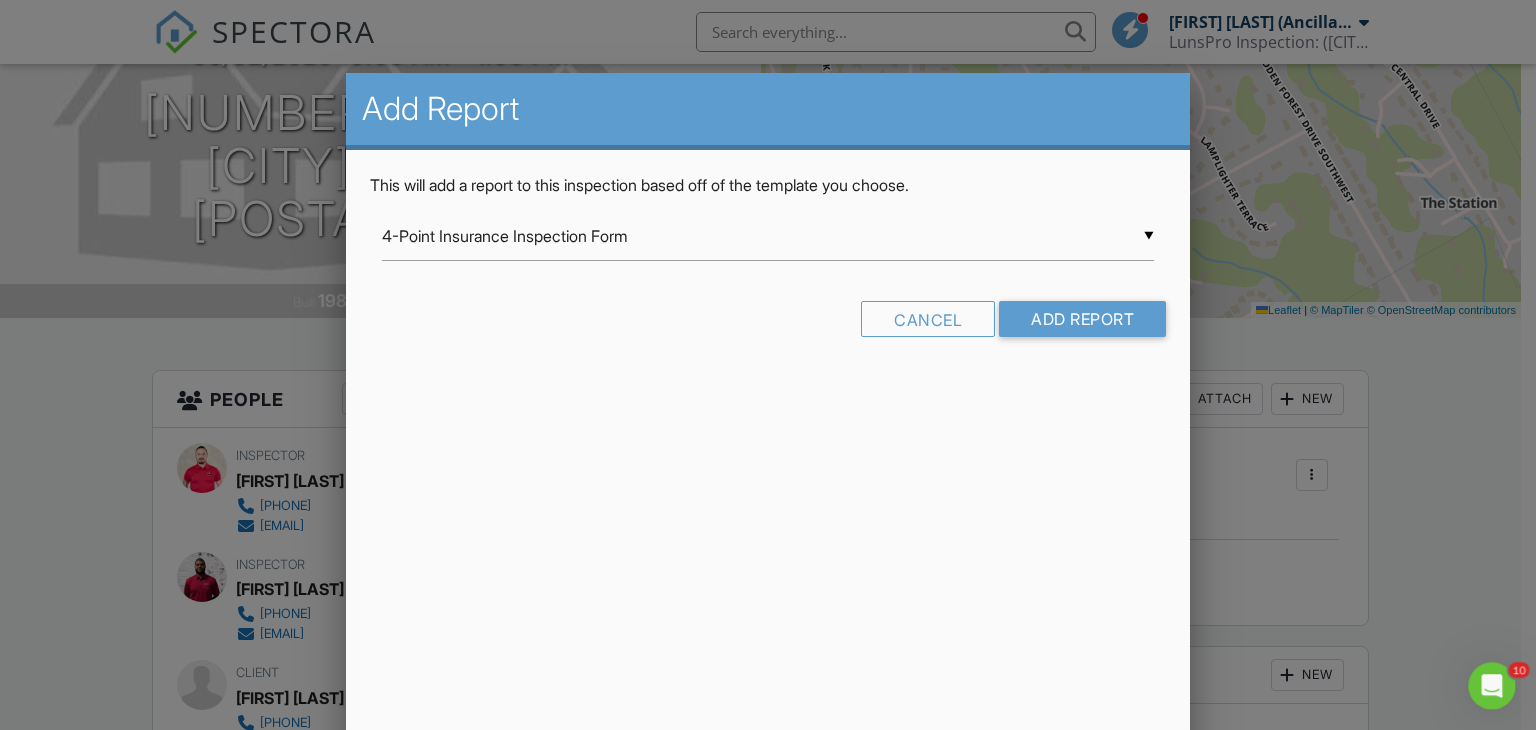 scroll, scrollTop: 0, scrollLeft: 0, axis: both 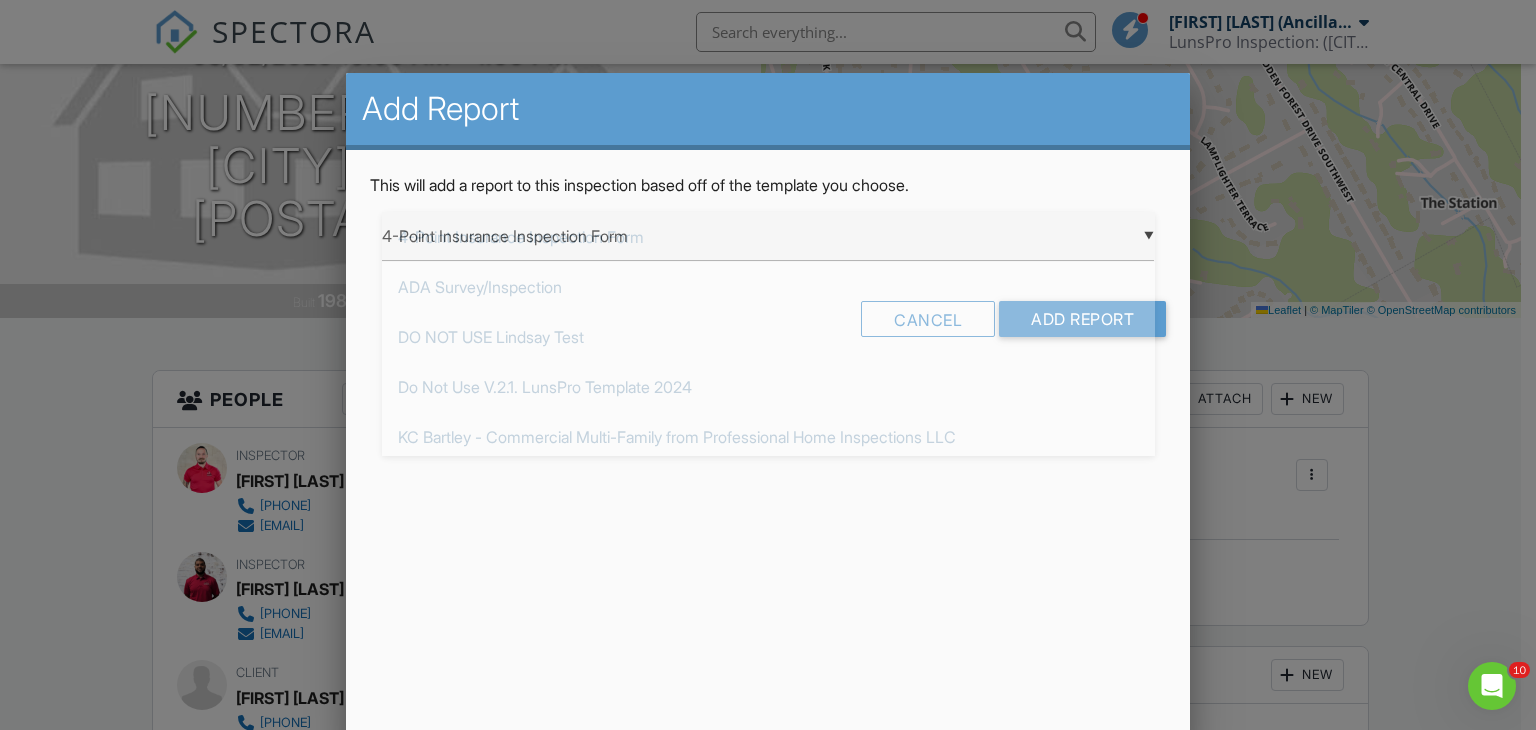 click on "<p>▼ 4-Point Insurance Inspection Form 4-Point Insurance Inspection Form ADA Survey/Inspection  DO NOT USE [FIRST] [LAST] Test Do Not Use V.2.1. LunsPro Template 2024 [FIRST] [LAST] - Commercial Multi-Family from Professional Home Inspections LLC [FIRST] [LAST] - Commercial Retail/Industrial from Professional Home Inspections LLC LunsPro Georgia 2024 Flex Template LunsPro Georgia Pre-Drywall Template ⚒ LunsPro Sewer Scope Inspection 2024 v1  LunsPro Winterization Report V.2.1 LunsPro 5-Point Template V.2.1 LunsPro Commercial Template V.2.1 LunsPro Commercial Template - Copy V.2.1 LunsPro Mold Template V.2.1 LunsPro Multi Family Template V.2.1 LunsPro New Construction Template V.2.1 LunsPro Predrywall Template V.2.4  LunsPro Template ([FIRST]) V.2. LunsPro Template 4-Point Insurance Inspection Form
ADA Survey/Inspection
DO NOT USE [FIRST] [LAST] Test
Do Not Use V.2.1. LunsPro Template 2024
[FIRST] [LAST] - Commercial Multi-Family from Professional Home Inspections LLC
LunsPro Georgia 2024 Flex Template</p>" at bounding box center [768, 236] 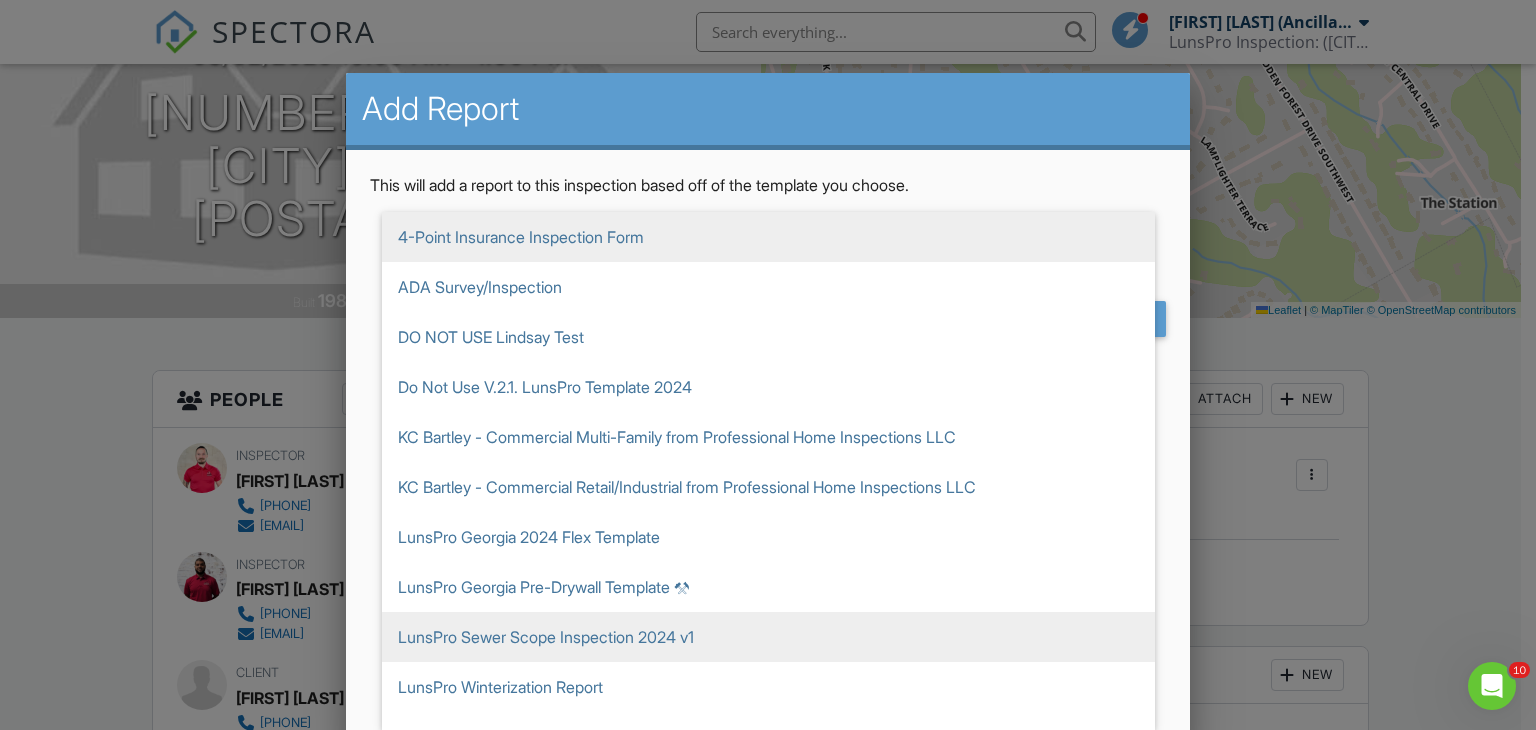click on "LunsPro Sewer Scope Inspection 2024 v1" at bounding box center (768, 637) 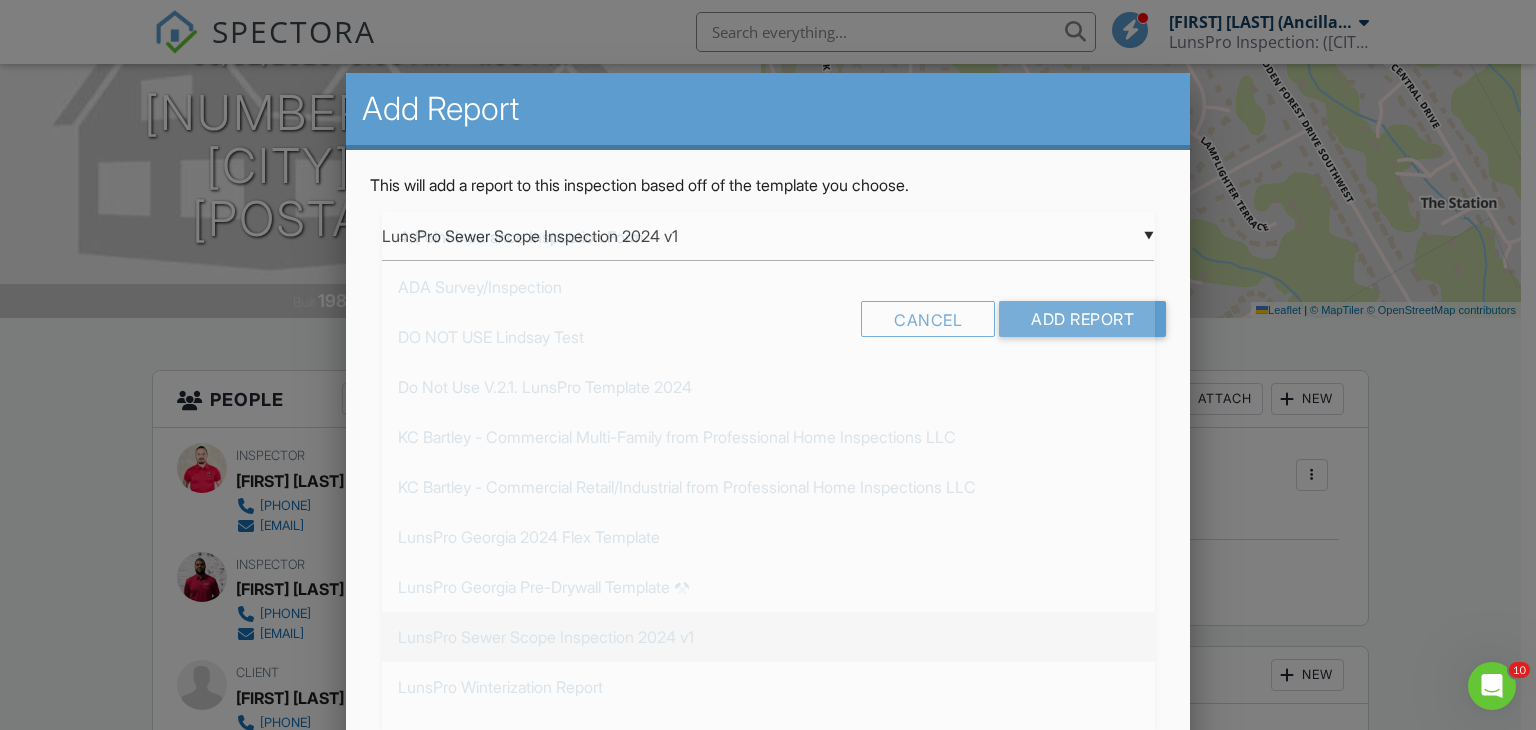 scroll, scrollTop: 400, scrollLeft: 0, axis: vertical 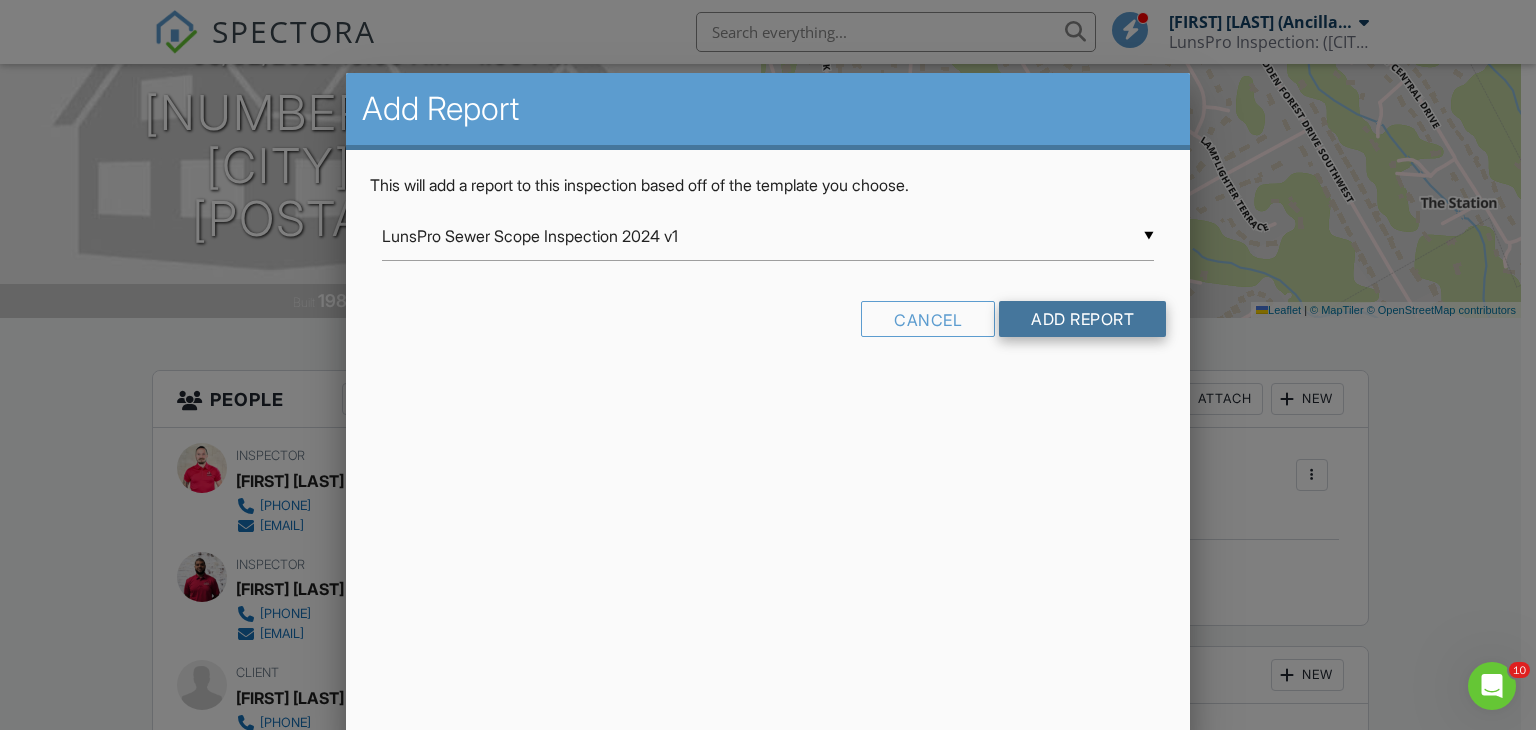 click on "Add Report" at bounding box center [1082, 319] 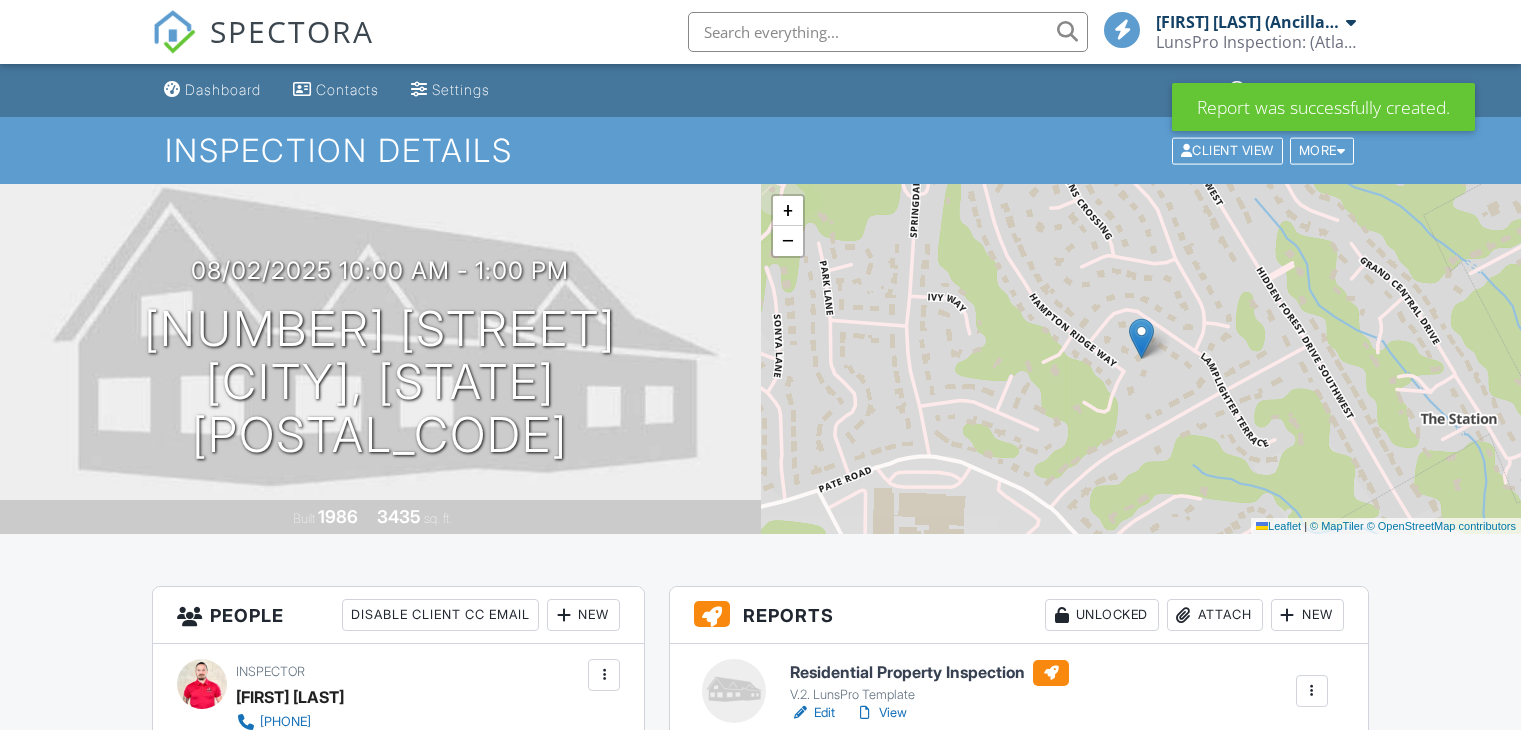 scroll, scrollTop: 0, scrollLeft: 0, axis: both 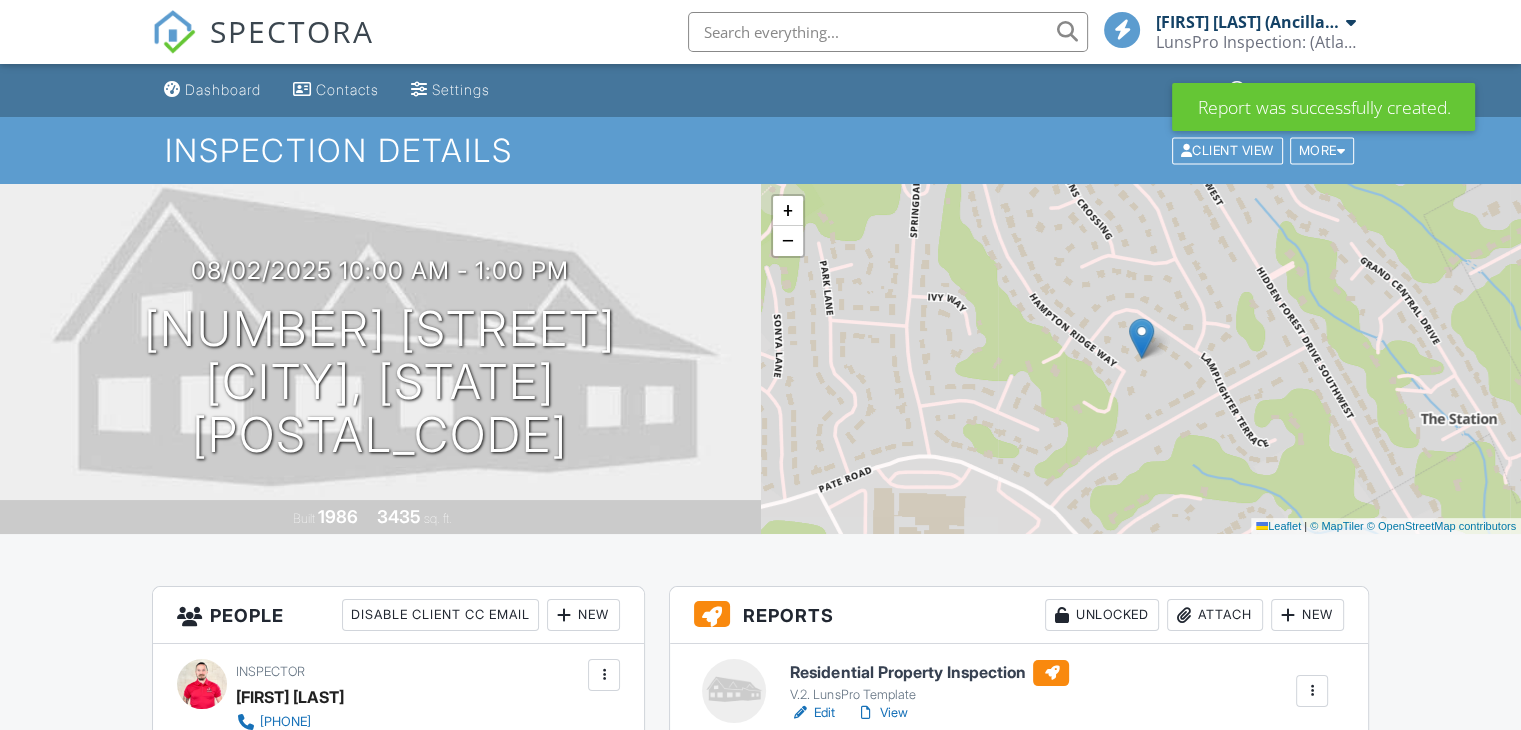 click at bounding box center [888, 32] 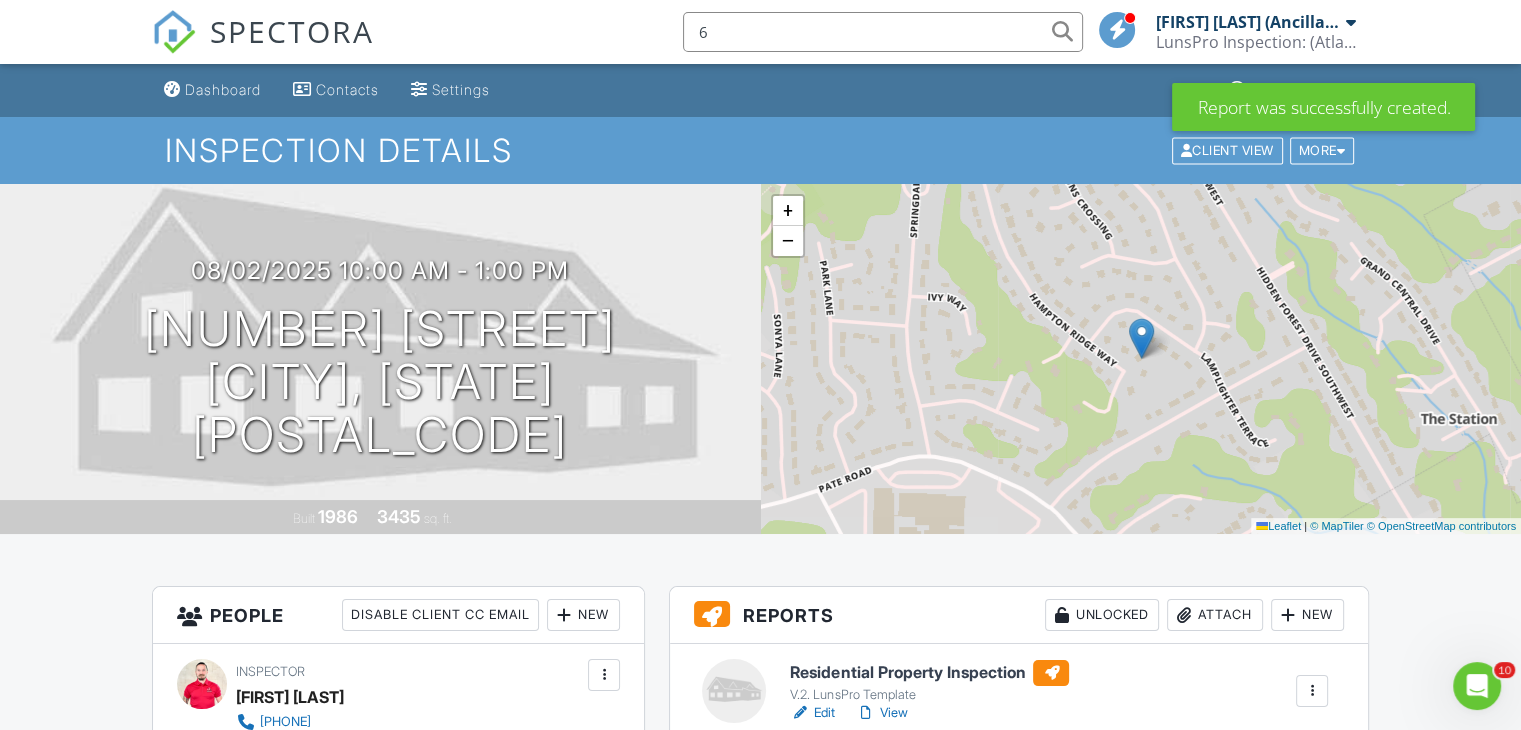 scroll, scrollTop: 0, scrollLeft: 0, axis: both 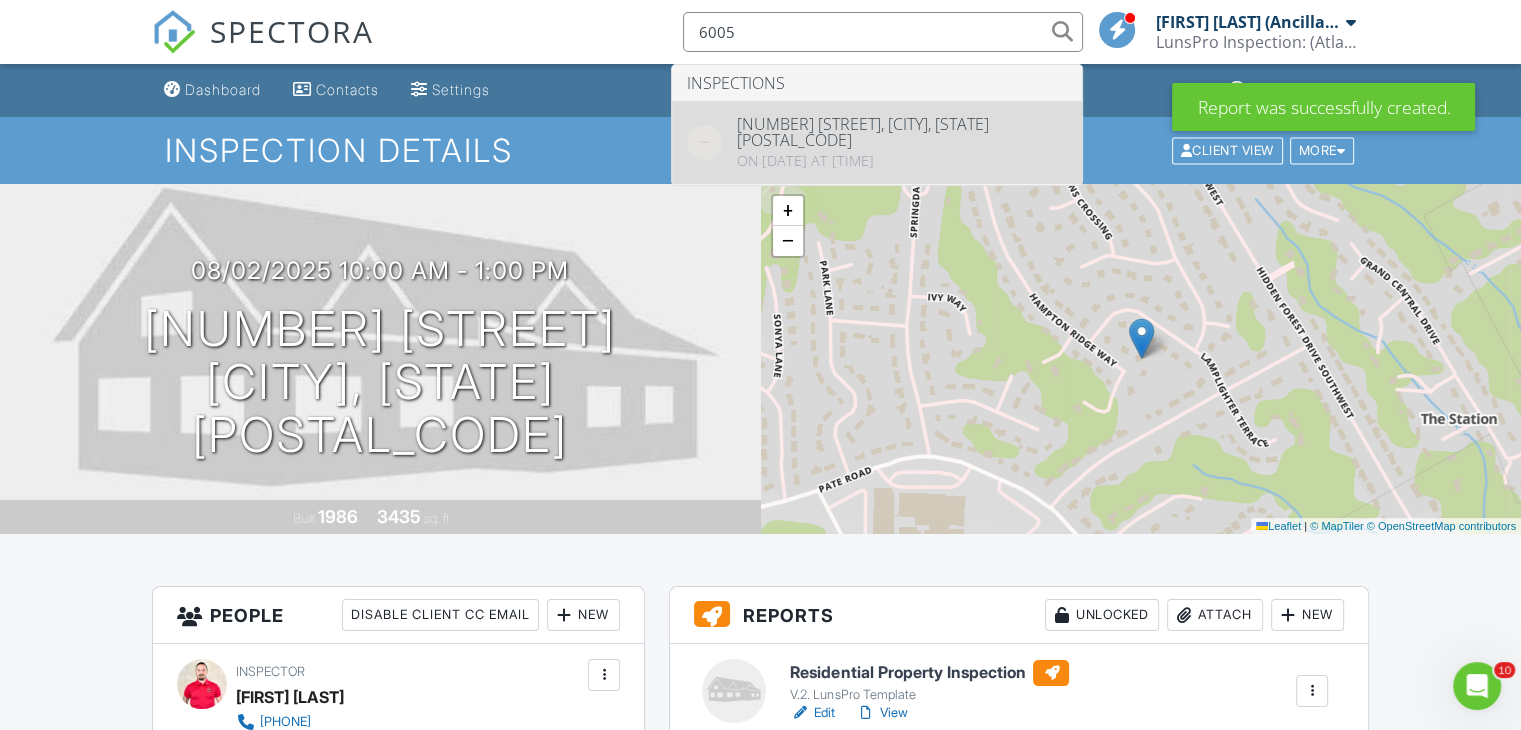type on "6005" 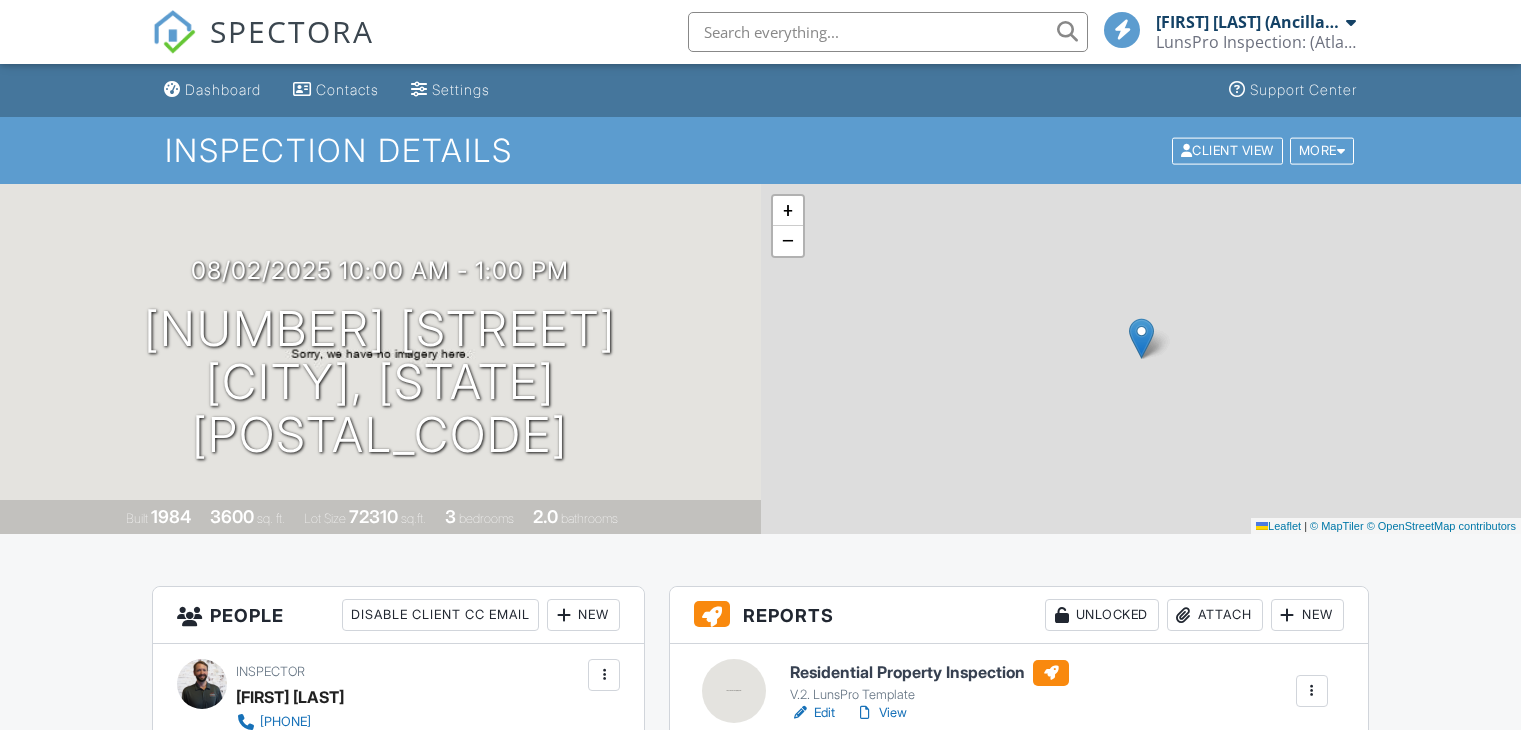 scroll, scrollTop: 0, scrollLeft: 0, axis: both 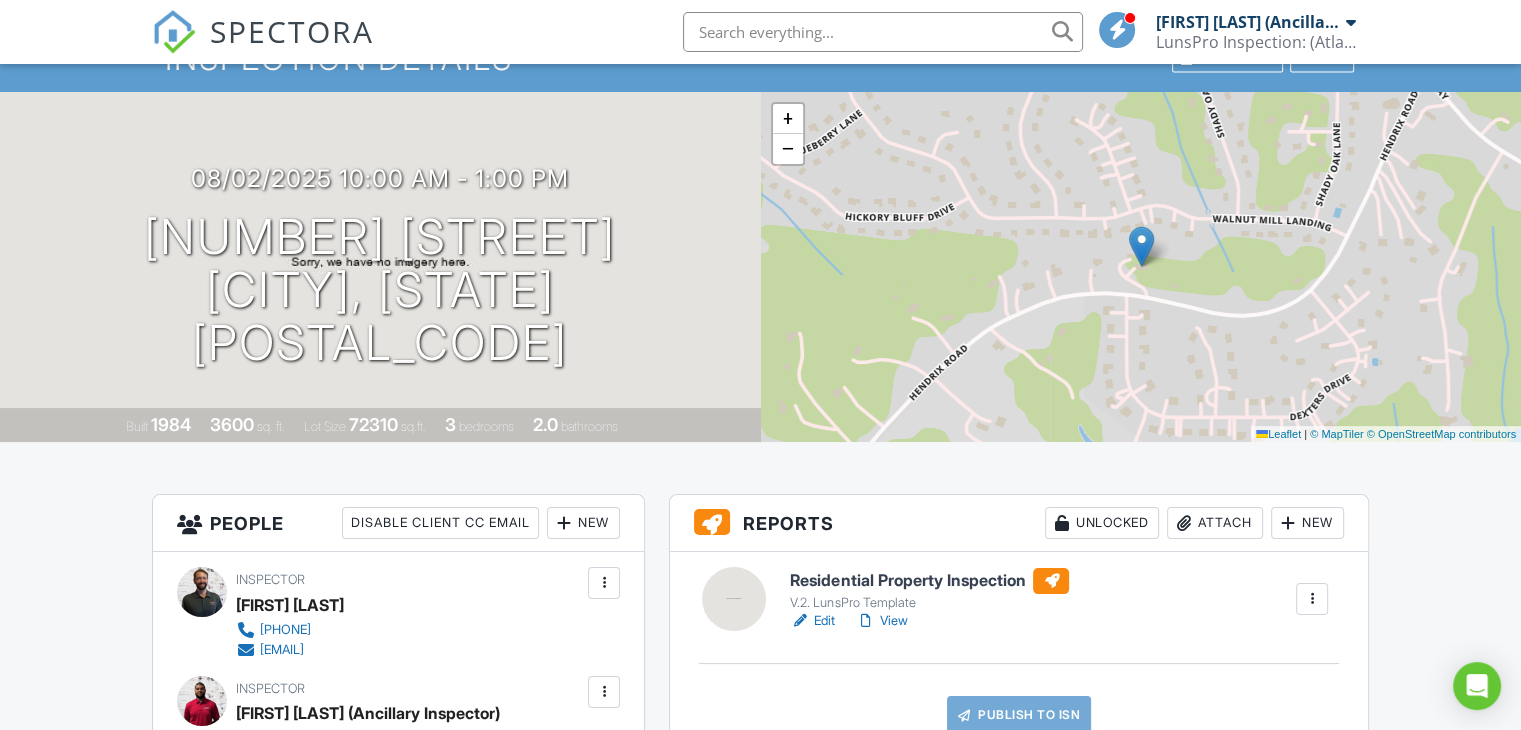 click at bounding box center (1288, 523) 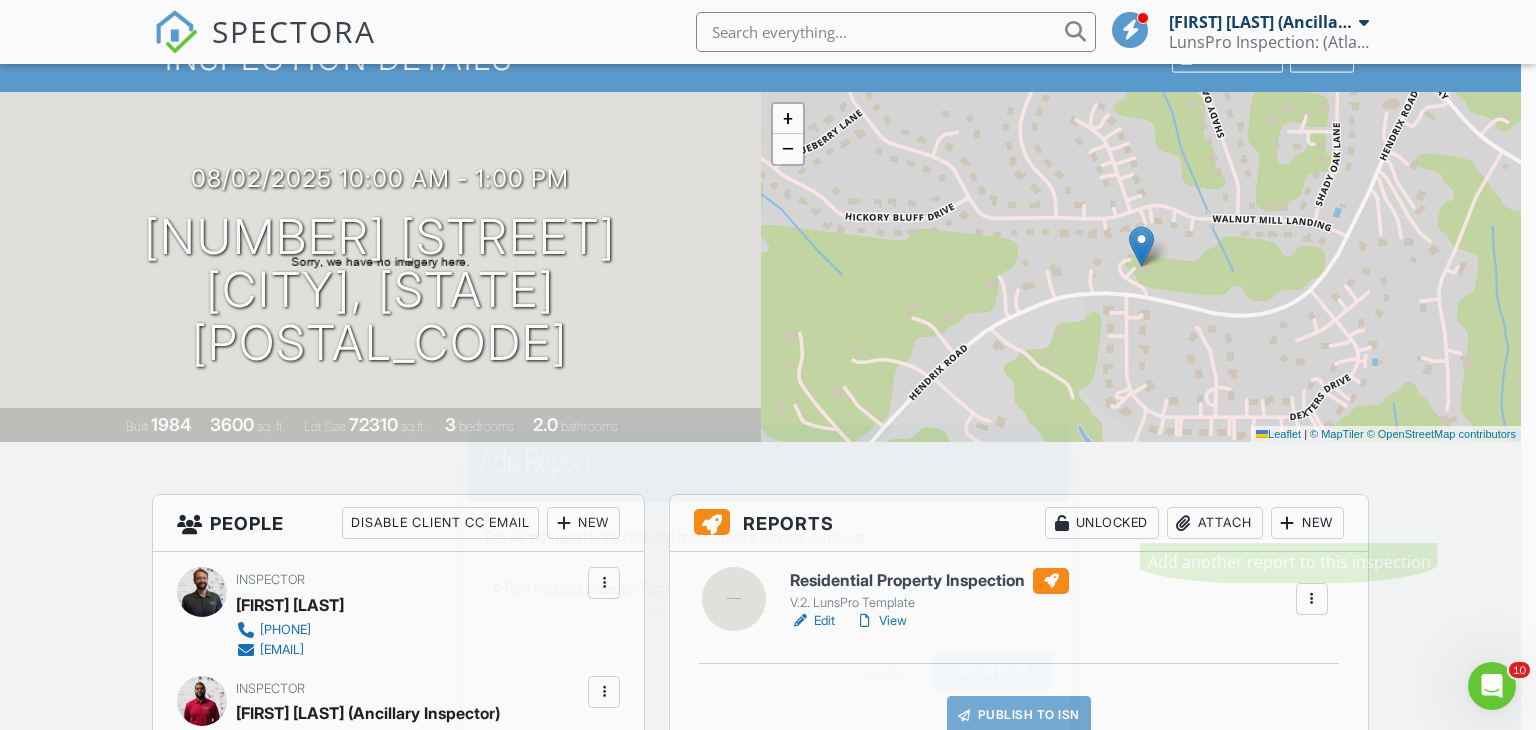 scroll, scrollTop: 0, scrollLeft: 0, axis: both 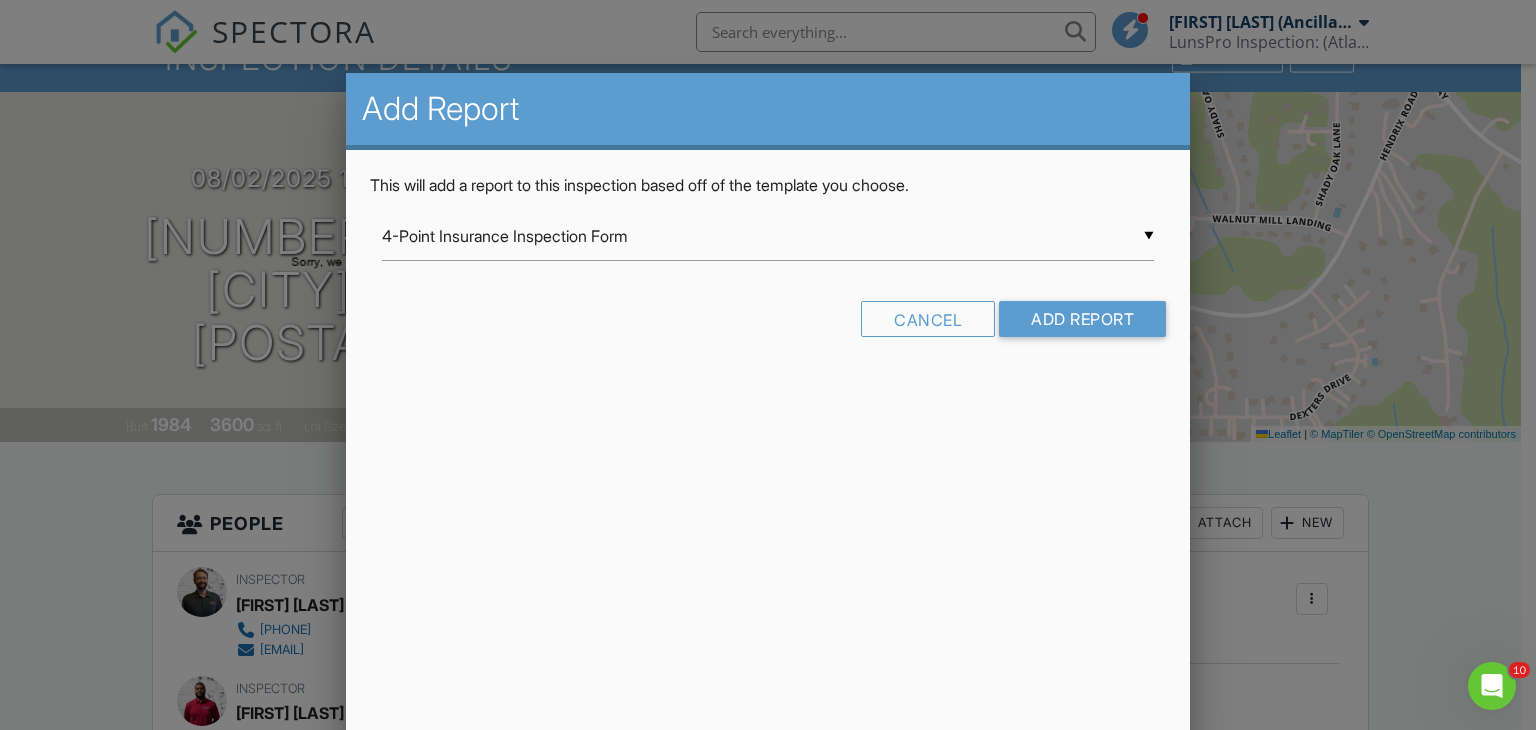 click on "▼ 4-Point Insurance Inspection Form 4-Point Insurance Inspection Form ADA Survey/Inspection  DO NOT USE Lindsay Test Do Not Use V.2.1. LunsPro Template 2024 KC Bartley - Commercial Multi-Family from Professional Home Inspections LLC KC Bartley - Commercial Retail/Industrial from Professional Home Inspections LLC LunsPro Georgia 2024 Flex Template LunsPro Georgia Pre-Drywall Template ⚒ LunsPro Sewer Scope Inspection 2024 v1  LunsPro Winterization Report V.2.1 LunsPro 5-Point Template V.2.1 LunsPro Commercial Template V.2.1 LunsPro Commercial Template - Copy V.2.1 LunsPro Mold Template V.2.1 LunsPro Multi Family Template V.2.1 LunsPro New Construction Template V.2.1 LunsPro Predrywall Template V.2.4  LunsPro Template (Britt) V.2. LunsPro Template 4-Point Insurance Inspection Form
ADA Survey/Inspection
DO NOT USE Lindsay Test
Do Not Use V.2.1. LunsPro Template 2024
KC Bartley - Commercial Multi-Family from Professional Home Inspections LLC
LunsPro Georgia 2024 Flex Template" at bounding box center (768, 236) 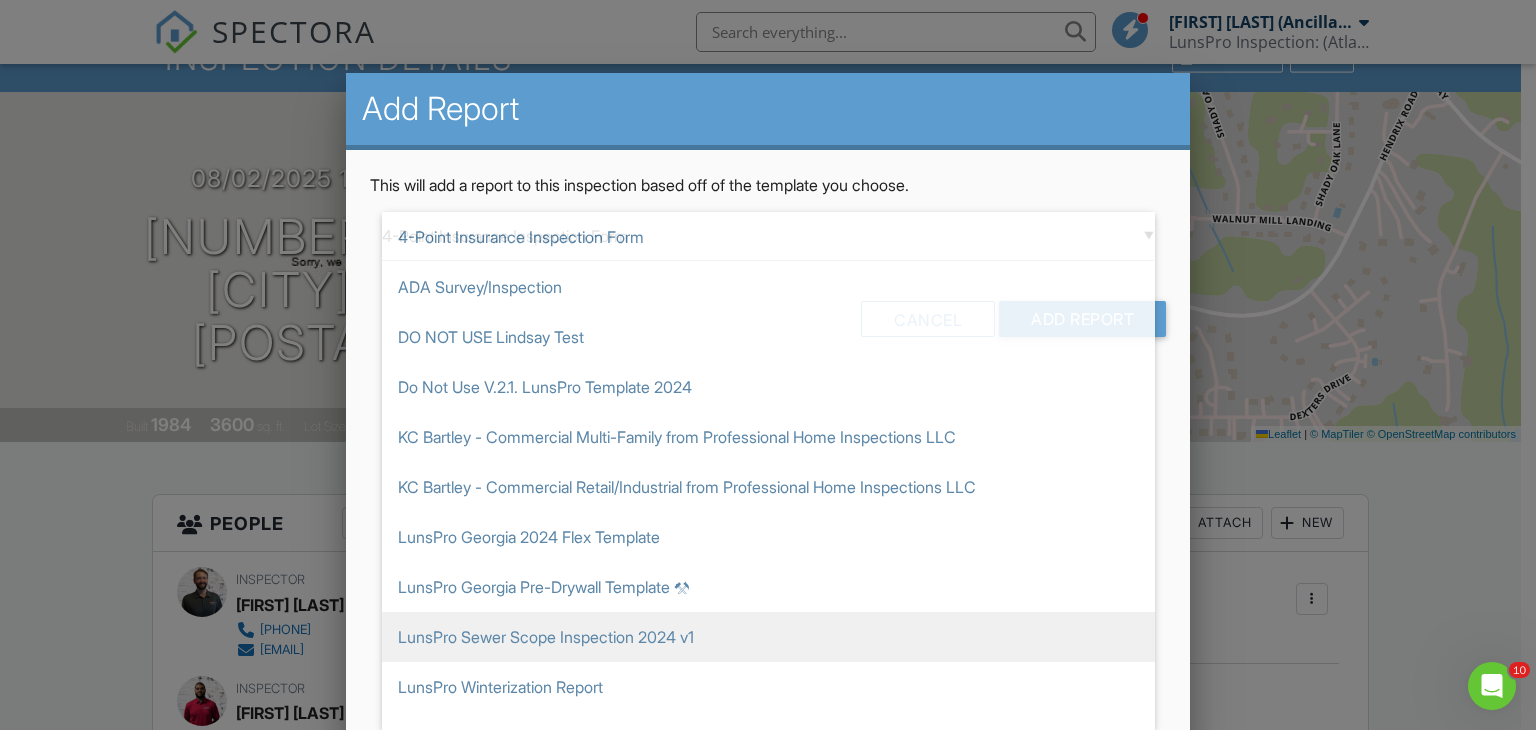 click on "LunsPro Sewer Scope Inspection 2024 v1" at bounding box center [768, 637] 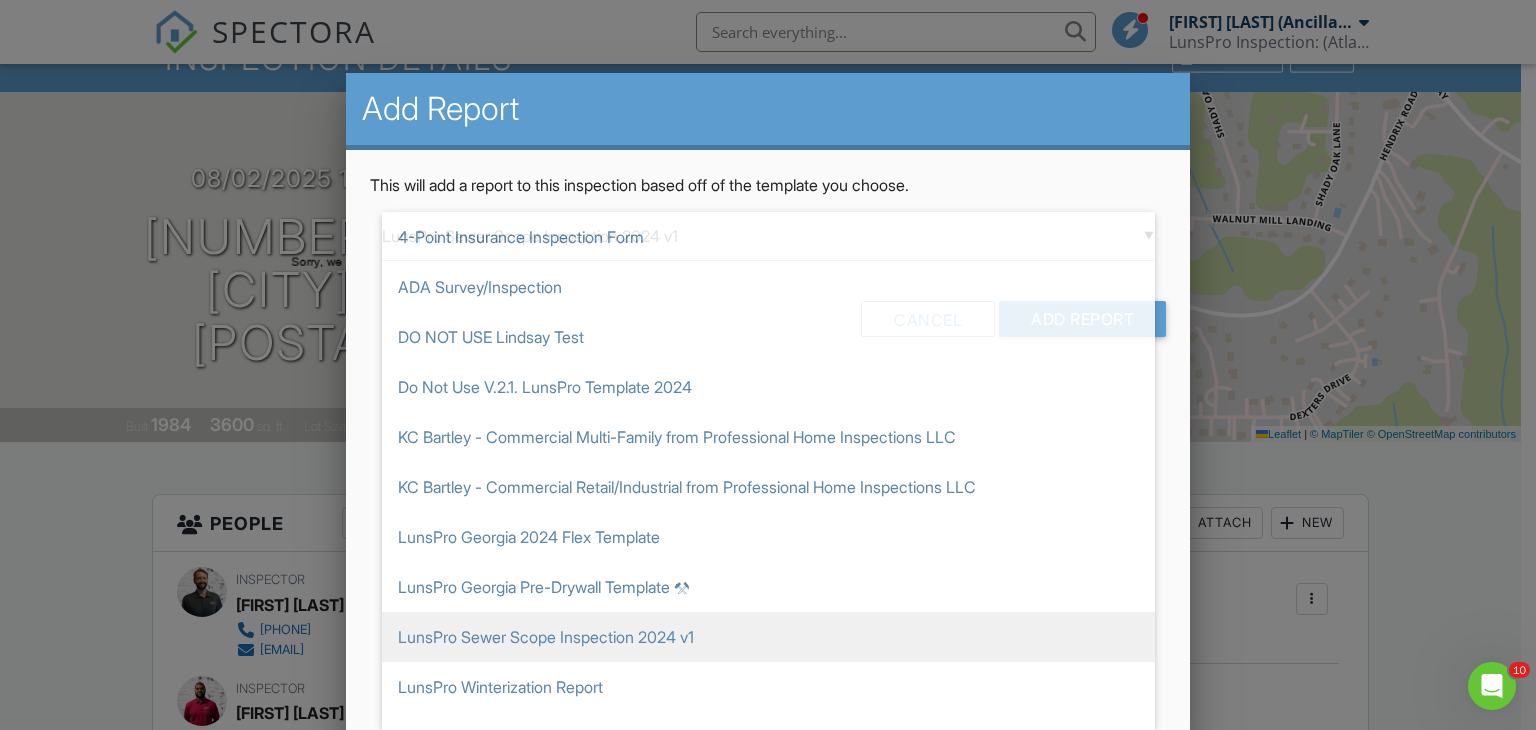 scroll, scrollTop: 400, scrollLeft: 0, axis: vertical 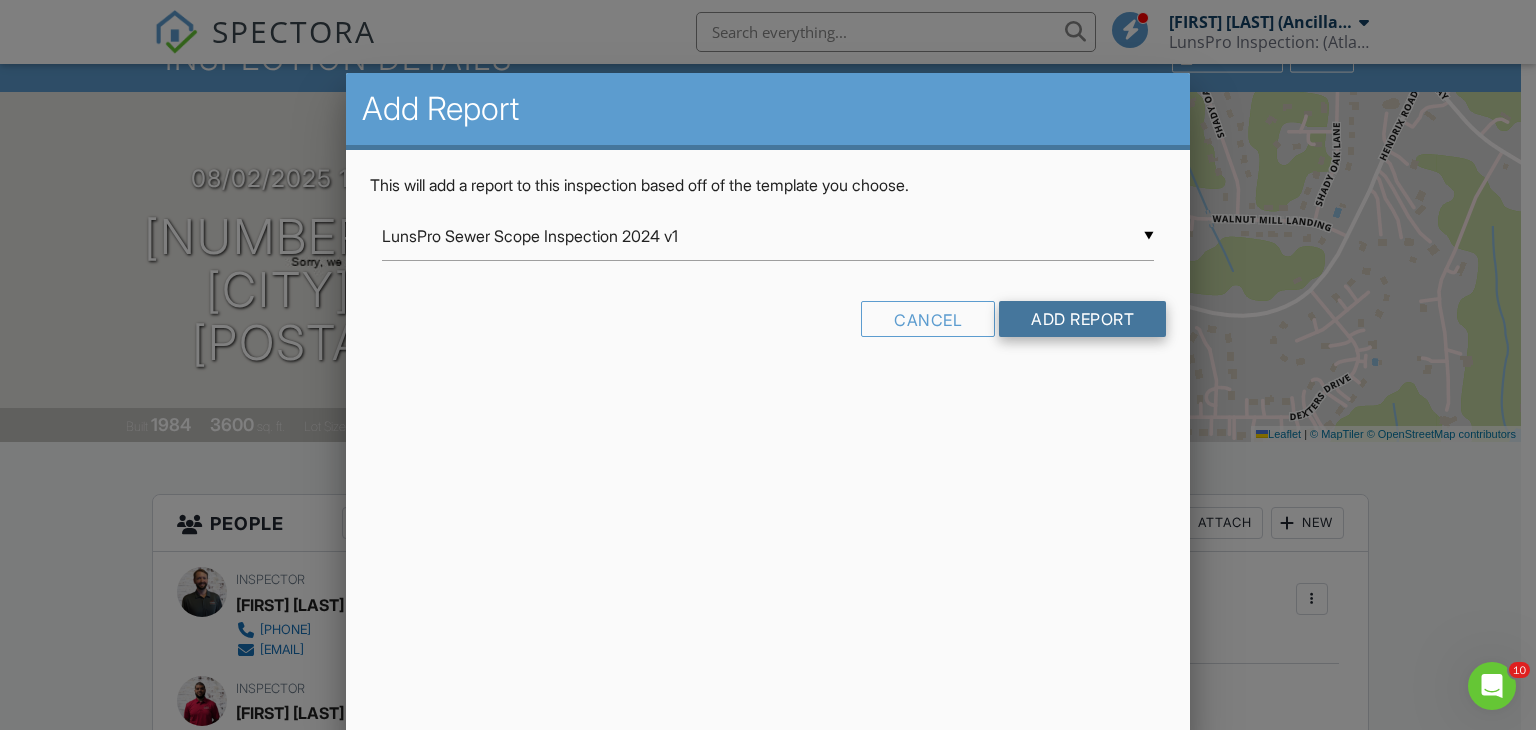 click on "Add Report" at bounding box center (1082, 319) 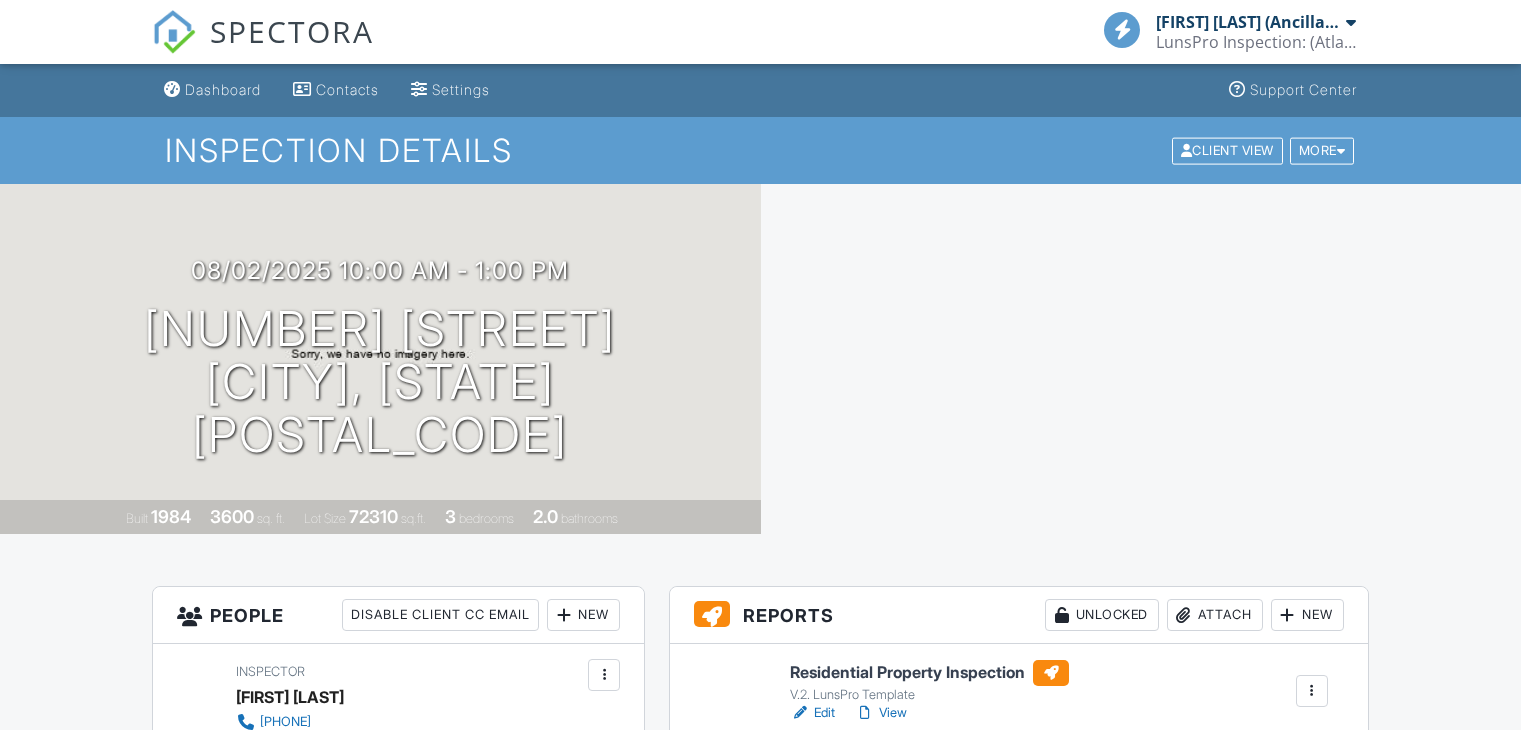 scroll, scrollTop: 0, scrollLeft: 0, axis: both 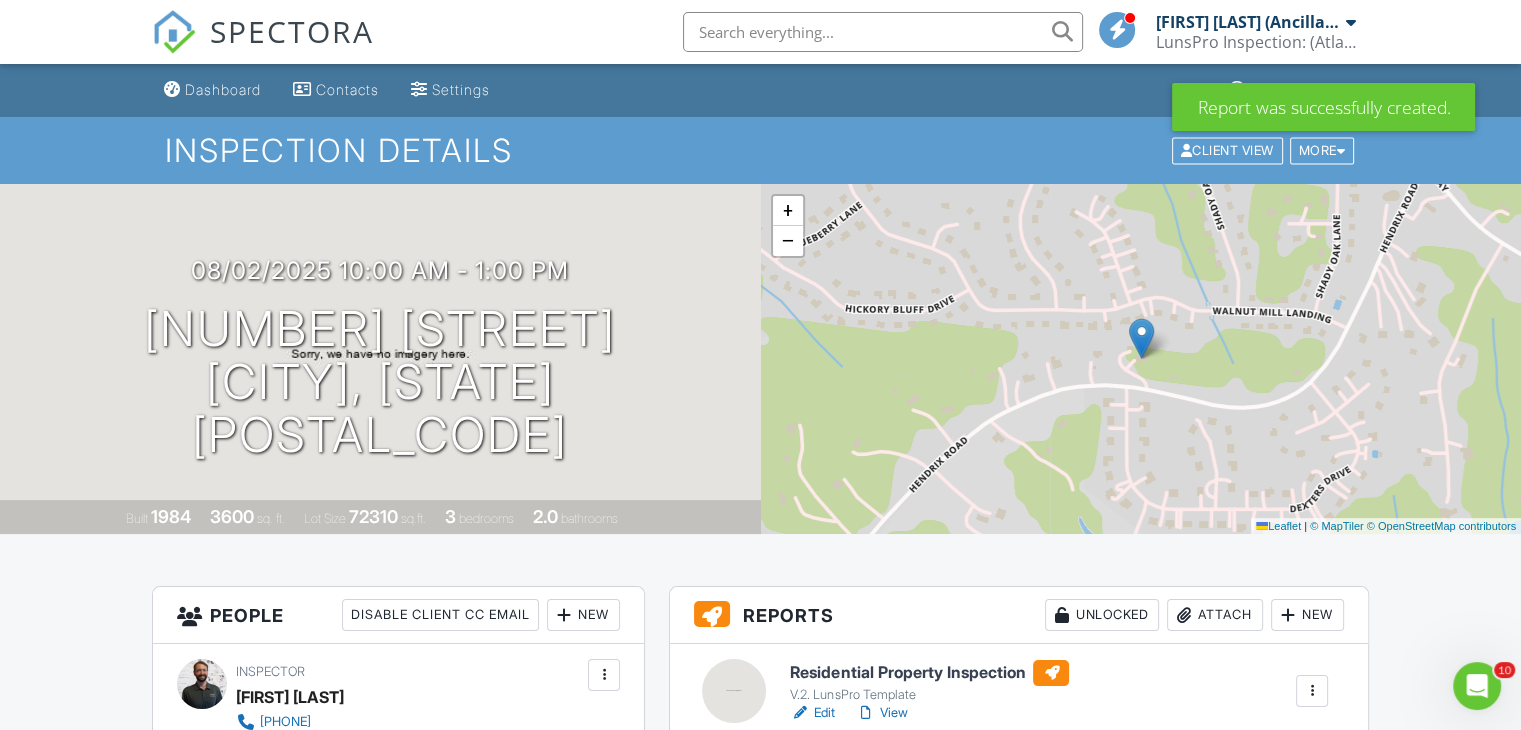 click at bounding box center (883, 32) 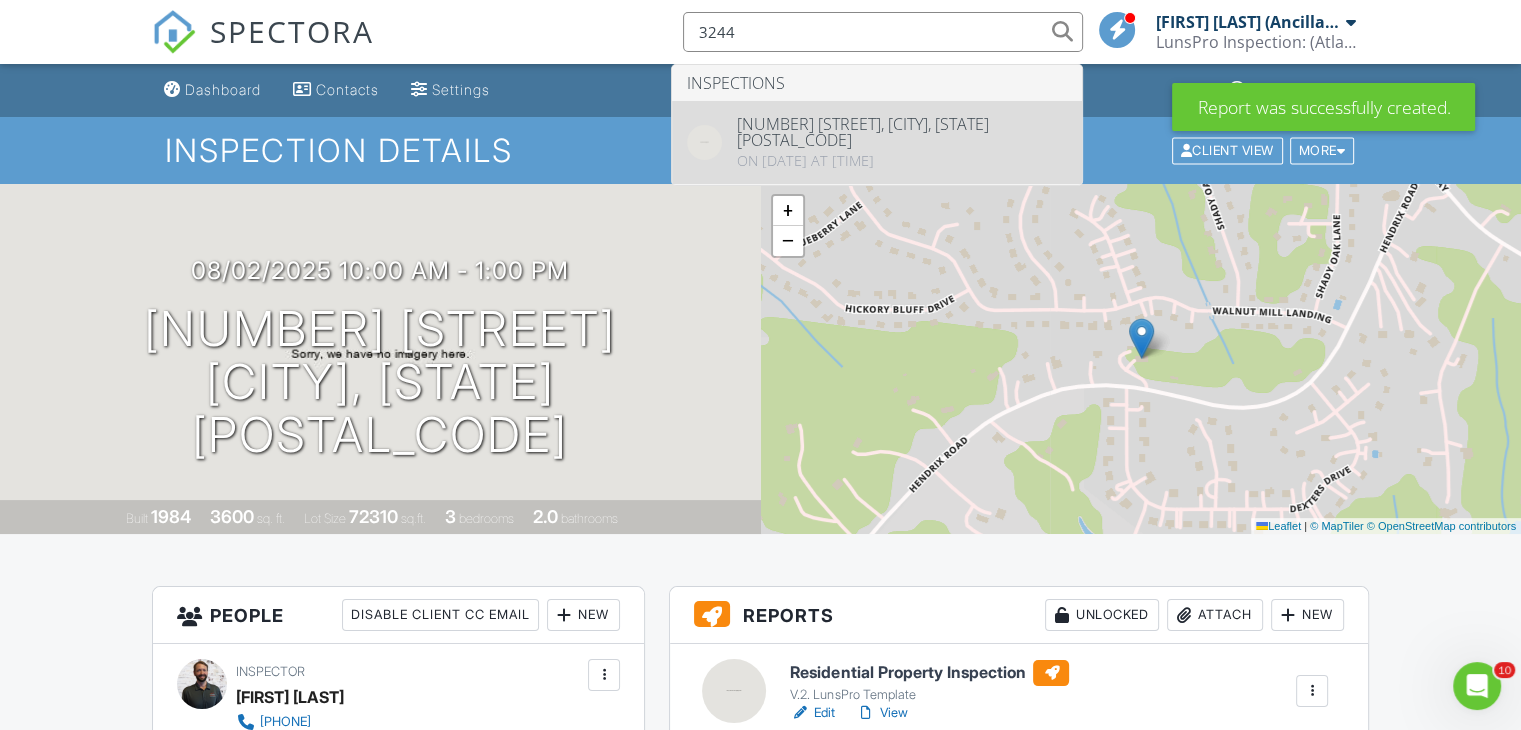 type on "3244" 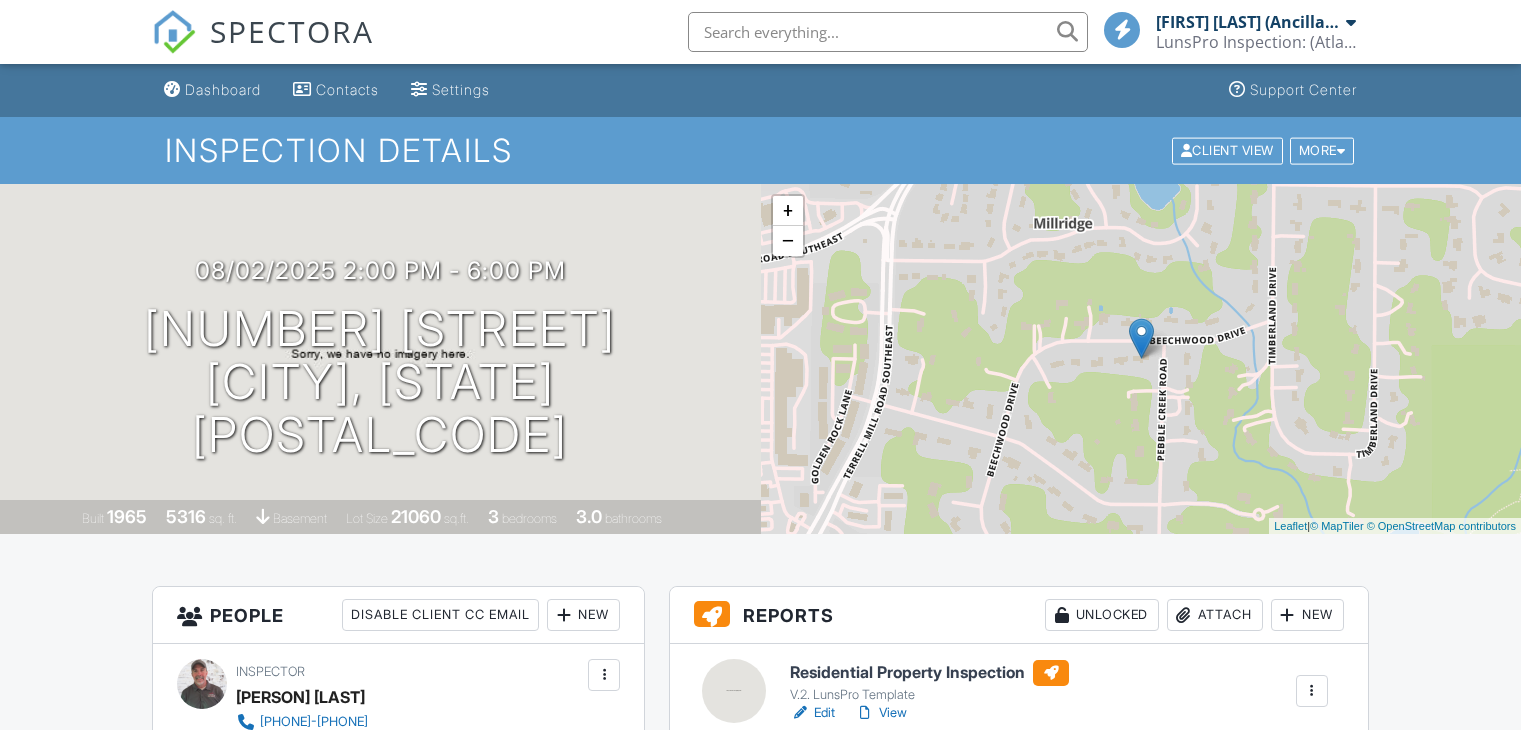 scroll, scrollTop: 0, scrollLeft: 0, axis: both 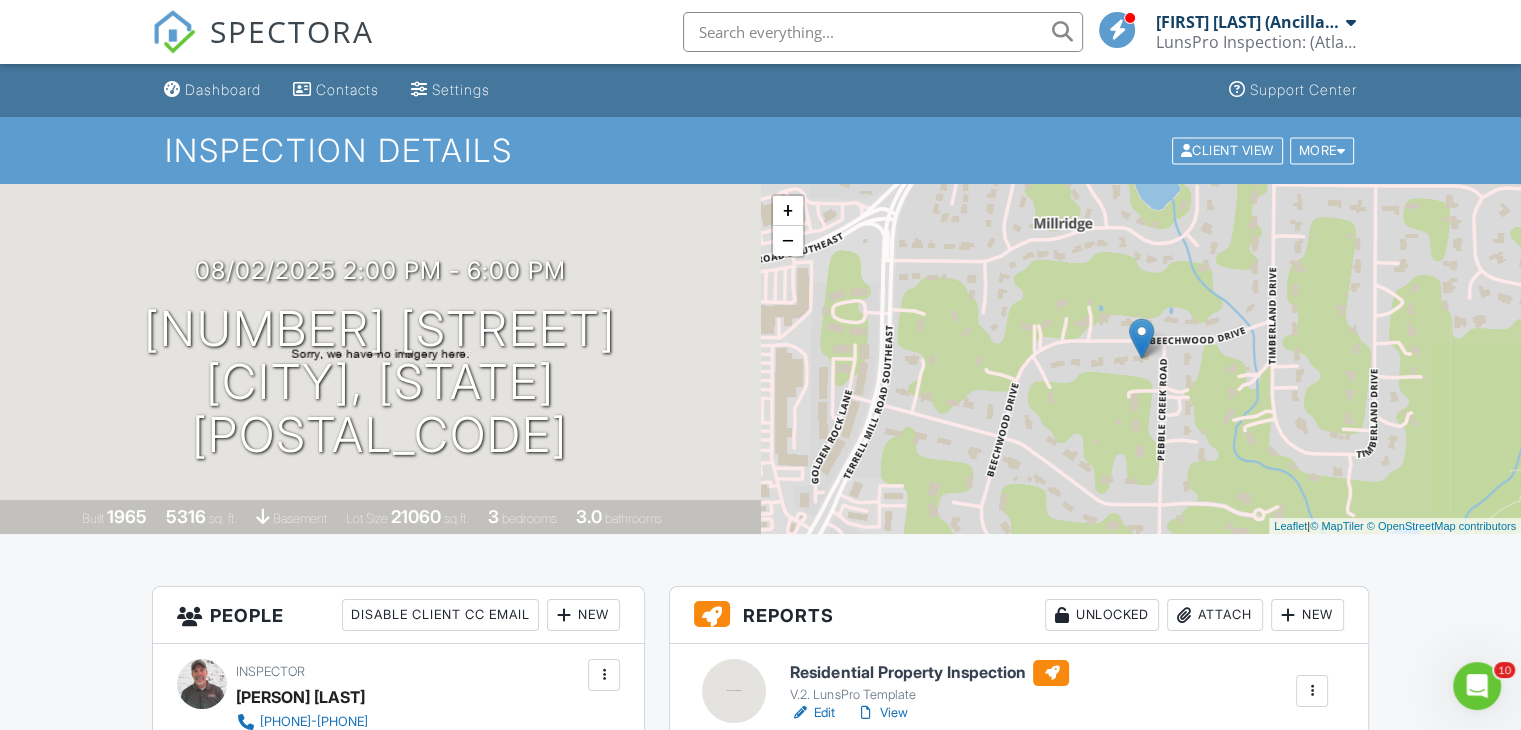 click at bounding box center [883, 32] 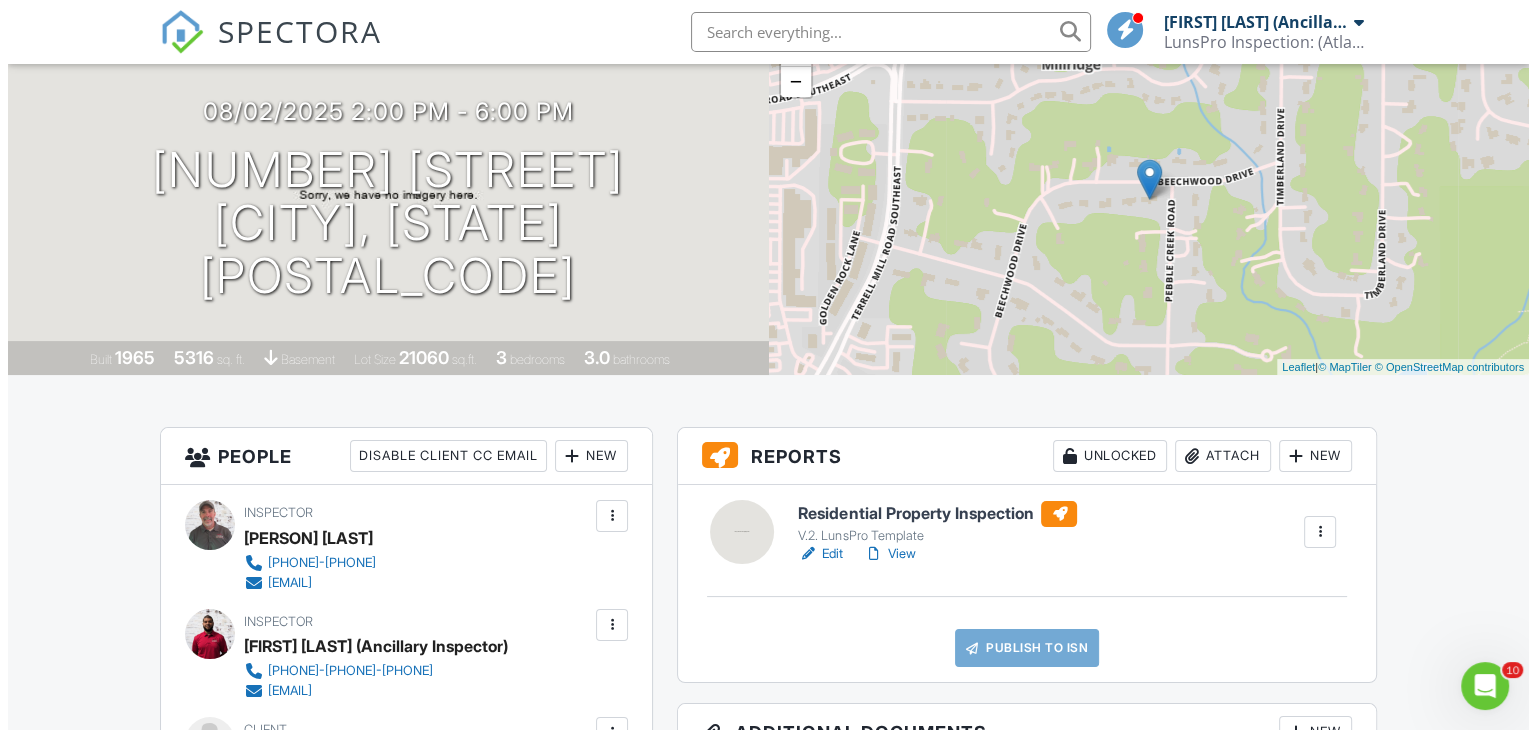 scroll, scrollTop: 164, scrollLeft: 0, axis: vertical 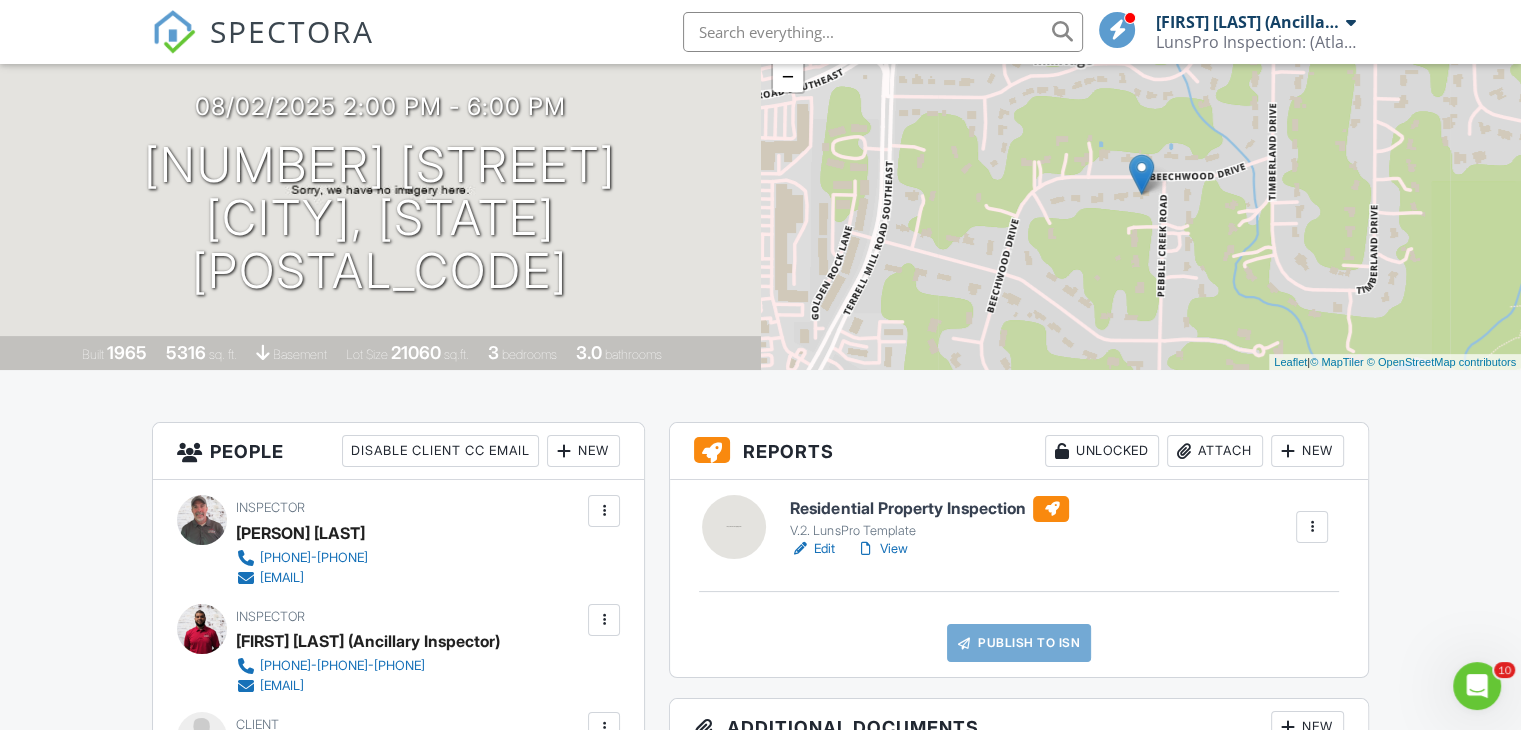 click on "New" at bounding box center (1307, 451) 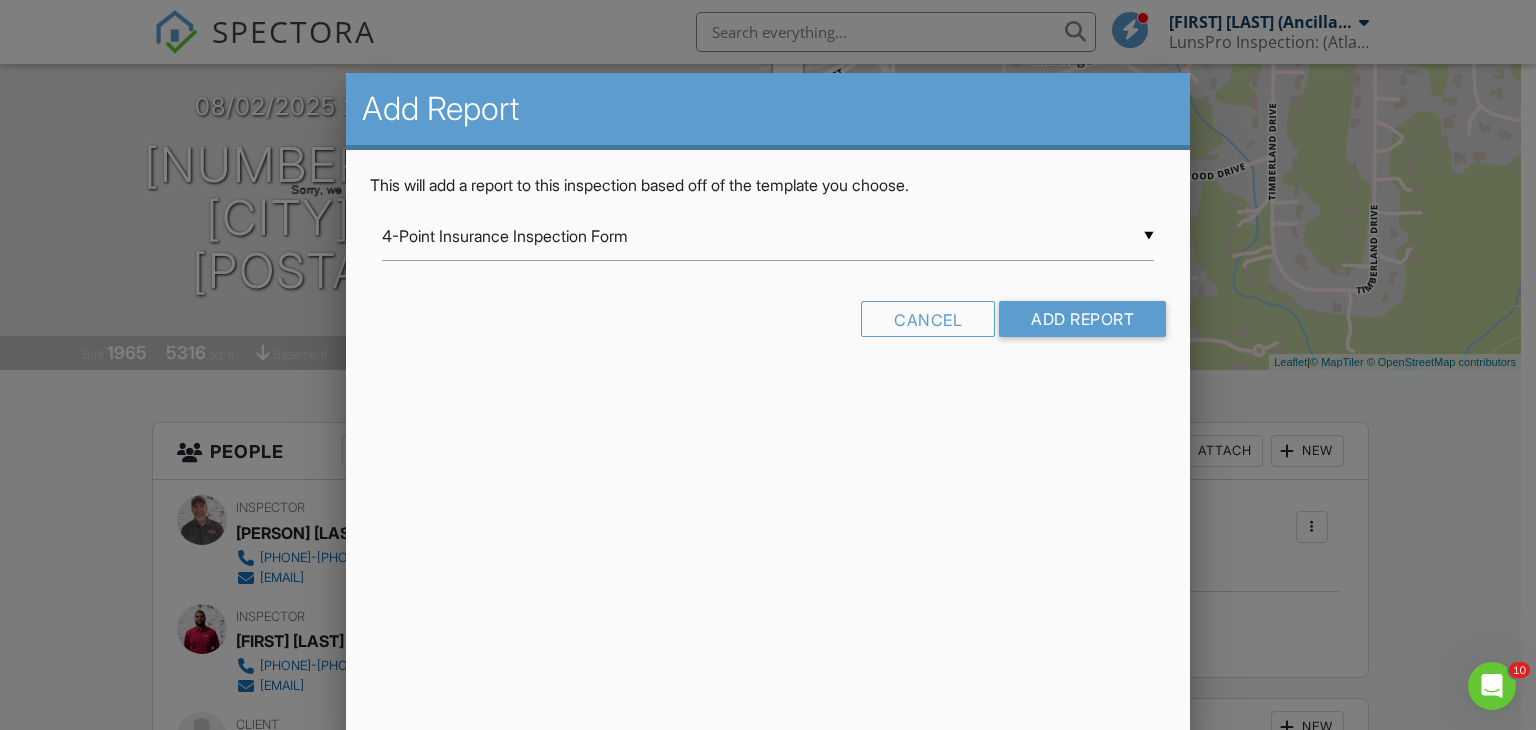 click on "▼ 4-Point Insurance Inspection Form 4-Point Insurance Inspection Form ADA Survey/Inspection  DO NOT USE Lindsay Test Do Not Use V.2.1. LunsPro Template 2024 KC Bartley - Commercial Multi-Family from Professional Home Inspections LLC KC Bartley - Commercial Retail/Industrial from Professional Home Inspections LLC LunsPro Georgia 2024 Flex Template LunsPro Georgia Pre-Drywall Template ⚒ LunsPro Sewer Scope Inspection 2024 v1  LunsPro Winterization Report V.2.1 LunsPro 5-Point Template V.2.1 LunsPro Commercial Template V.2.1 LunsPro Commercial Template - Copy V.2.1 LunsPro Mold Template V.2.1 LunsPro Multi Family Template V.2.1 LunsPro New Construction Template V.2.1 LunsPro Predrywall Template V.2.4  LunsPro Template (Britt) V.2. LunsPro Template 4-Point Insurance Inspection Form
ADA Survey/Inspection
DO NOT USE Lindsay Test
Do Not Use V.2.1. LunsPro Template 2024
KC Bartley - Commercial Multi-Family from Professional Home Inspections LLC
LunsPro Georgia 2024 Flex Template" at bounding box center (768, 236) 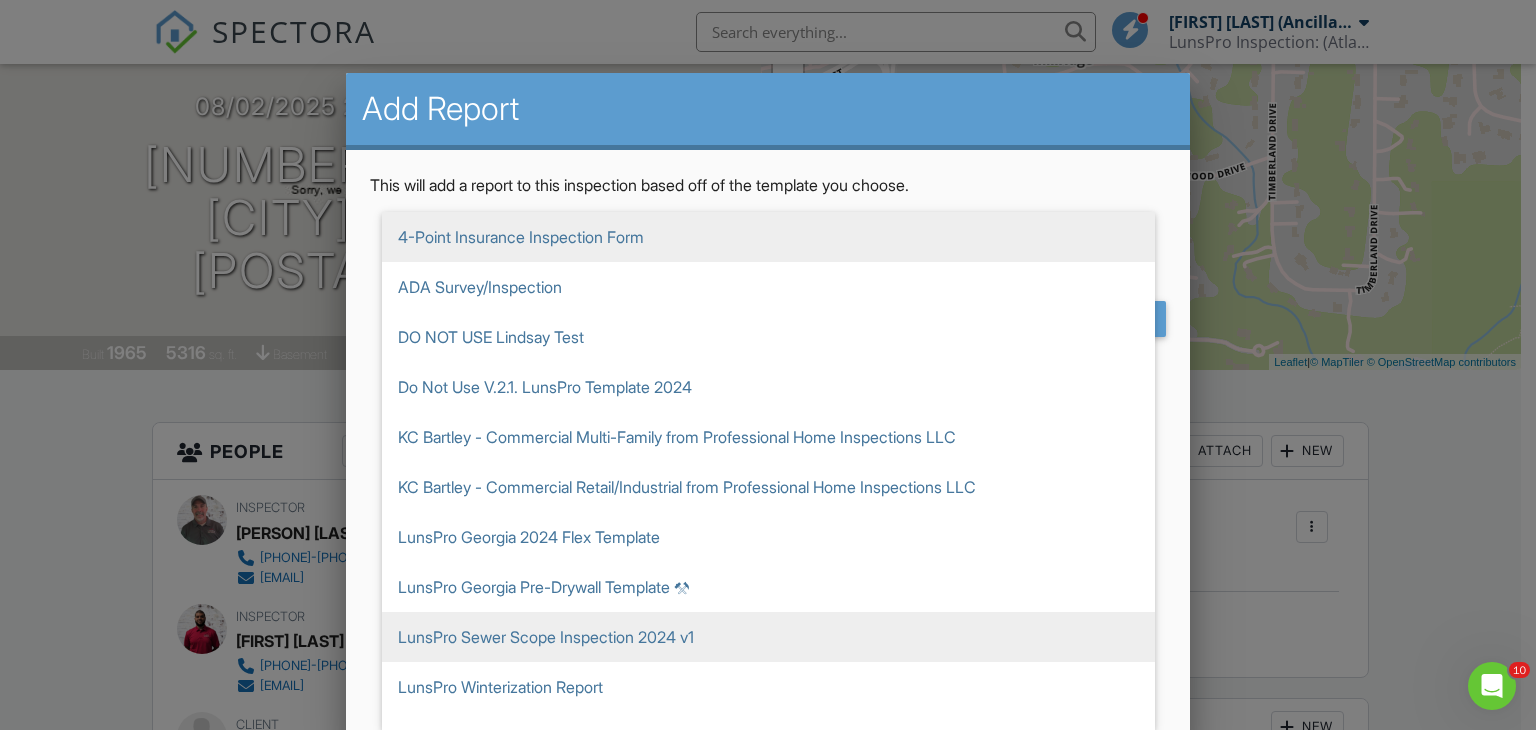 click on "LunsPro Sewer Scope Inspection 2024 v1" at bounding box center (768, 637) 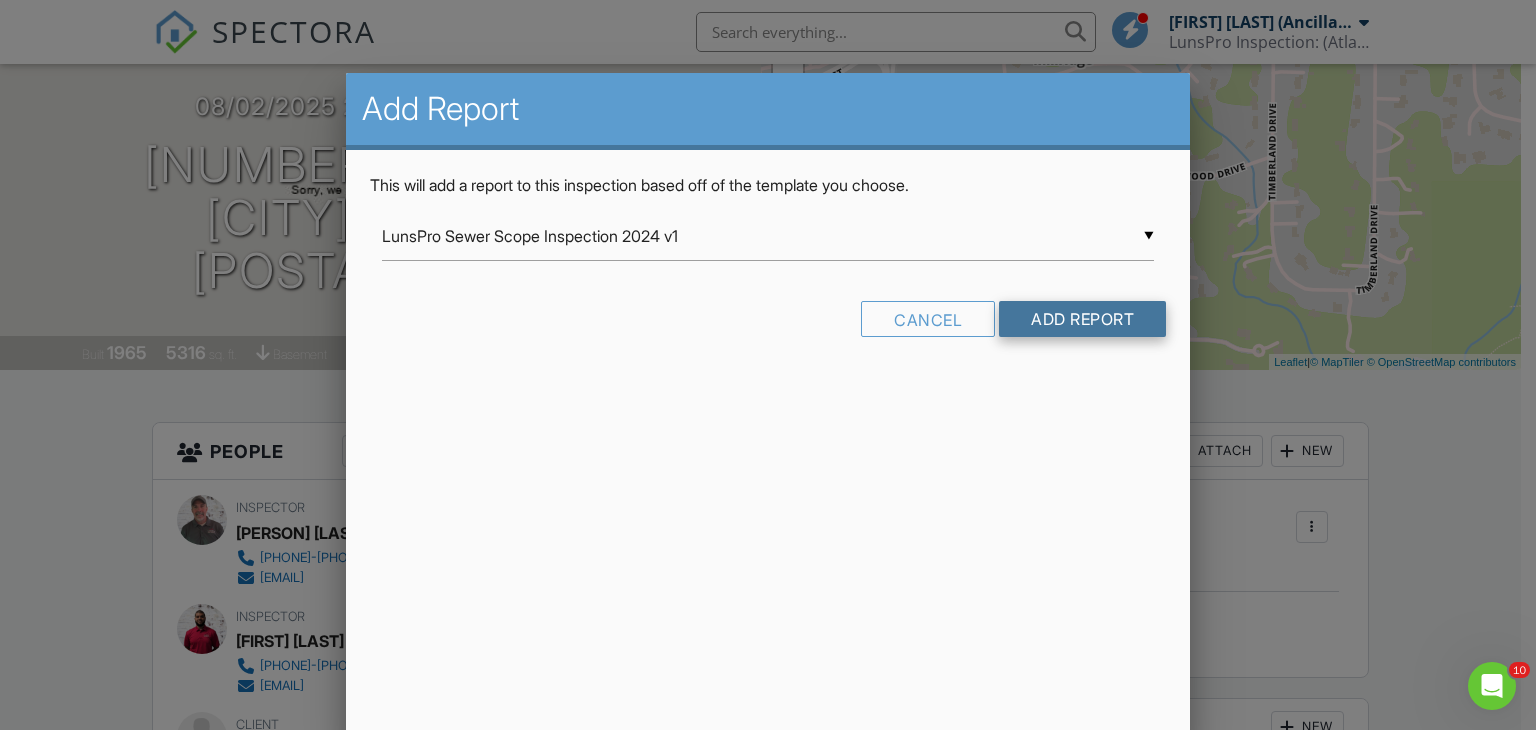 click on "Add Report" at bounding box center (1082, 319) 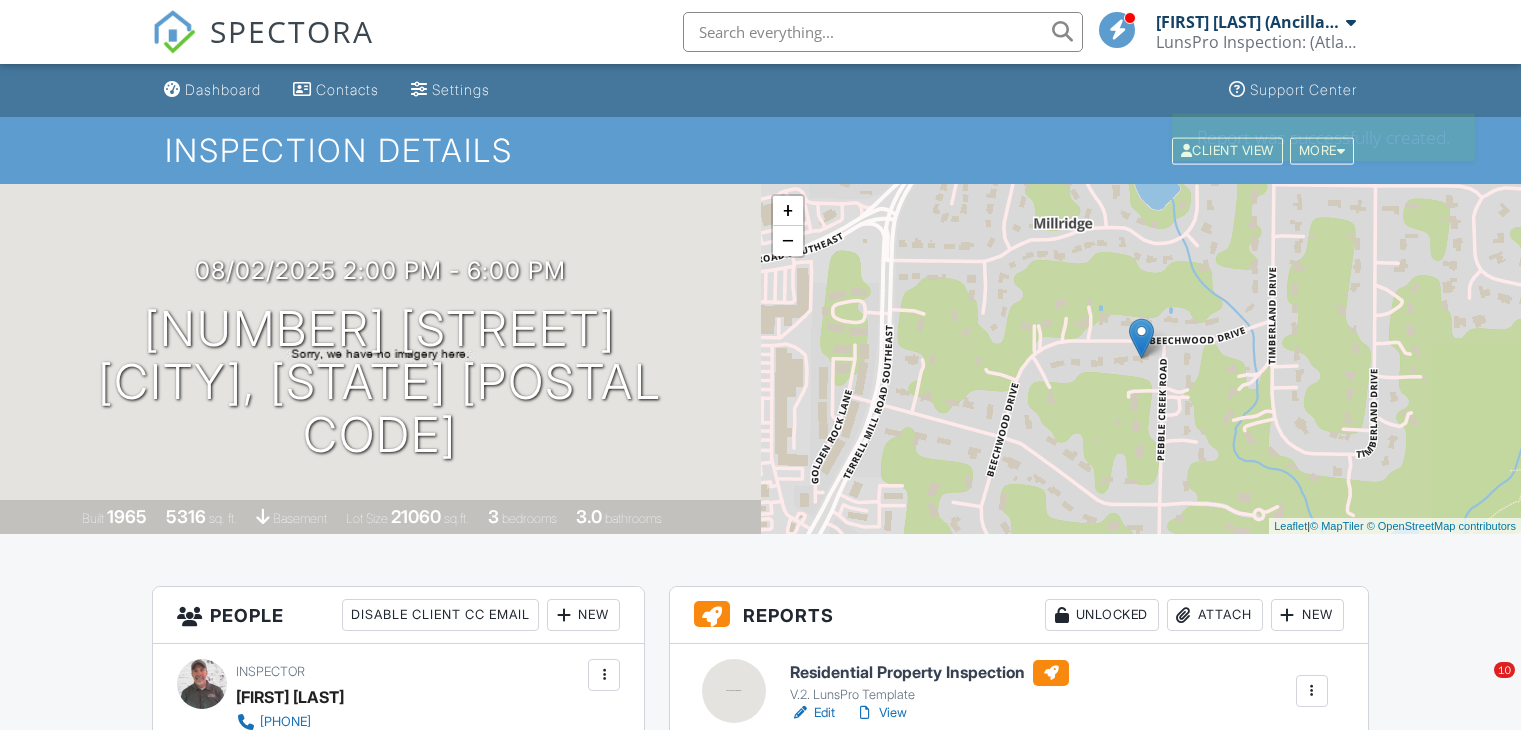 scroll, scrollTop: 0, scrollLeft: 0, axis: both 